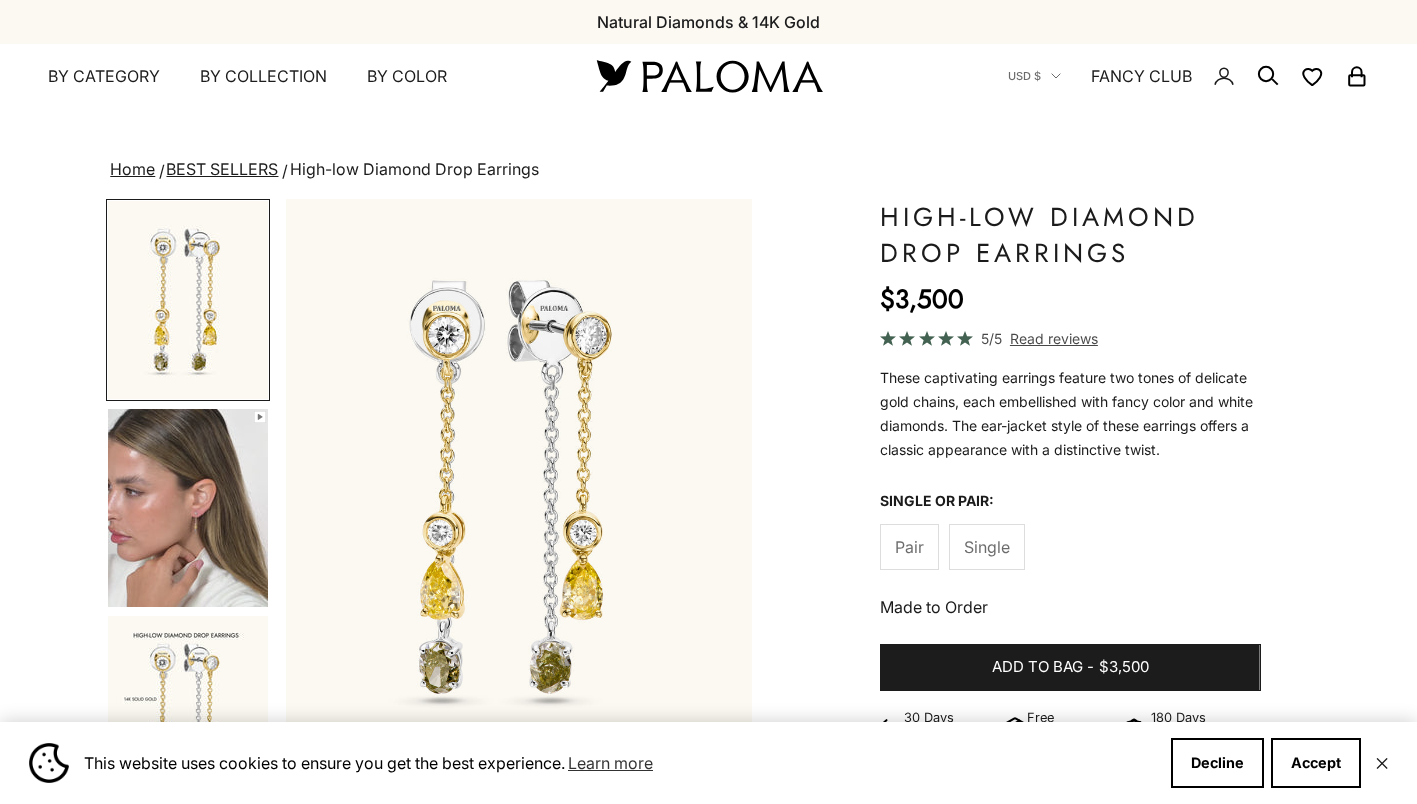scroll, scrollTop: 0, scrollLeft: 0, axis: both 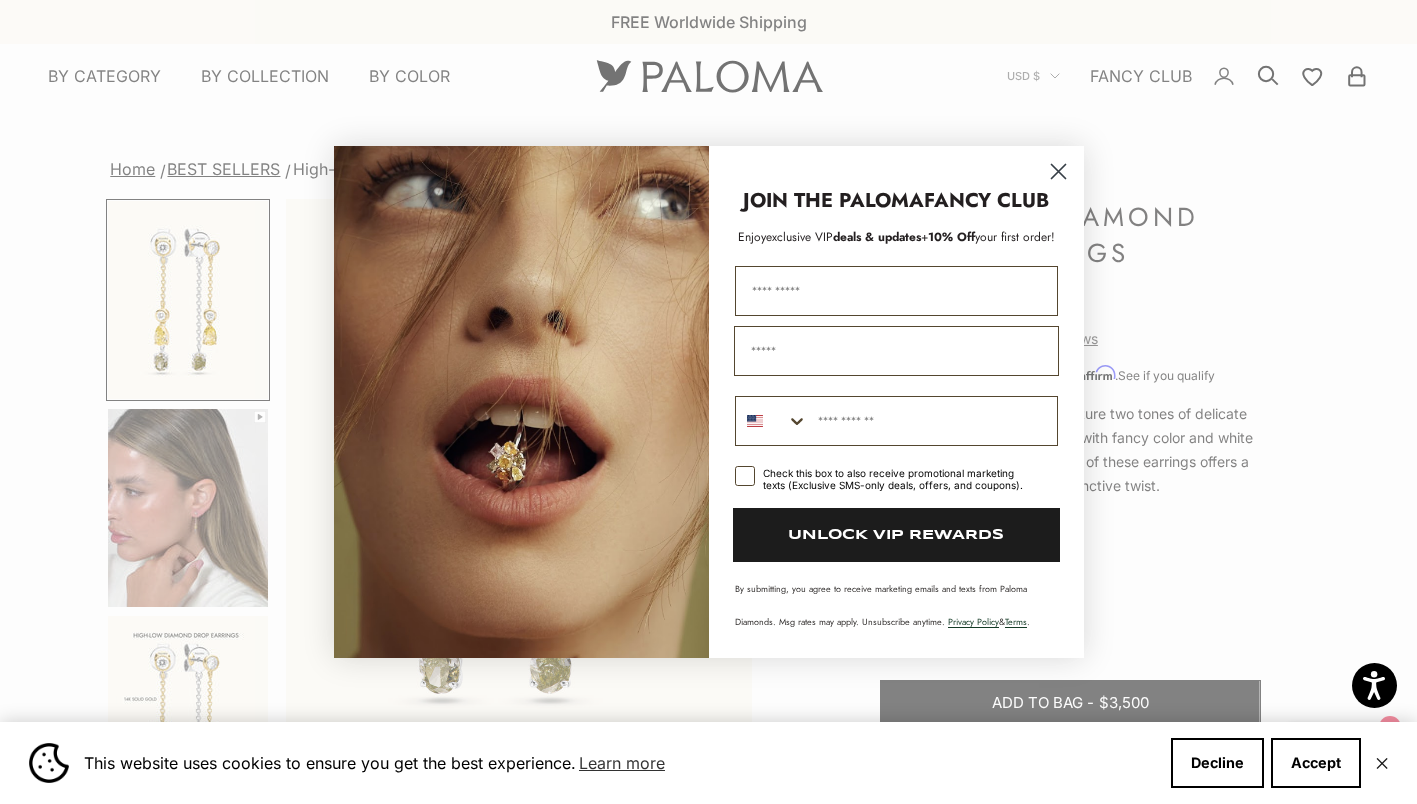 click 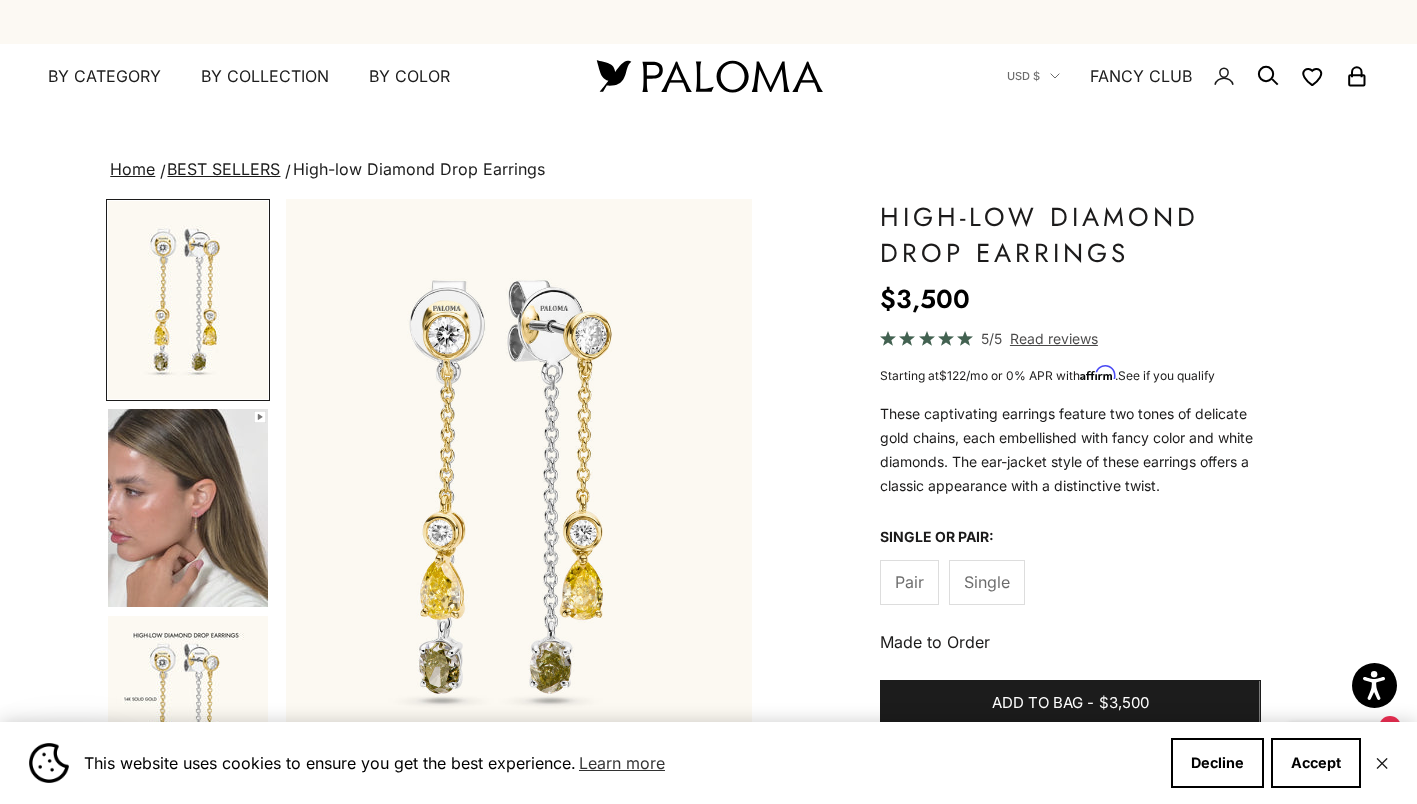 click at bounding box center [188, 300] 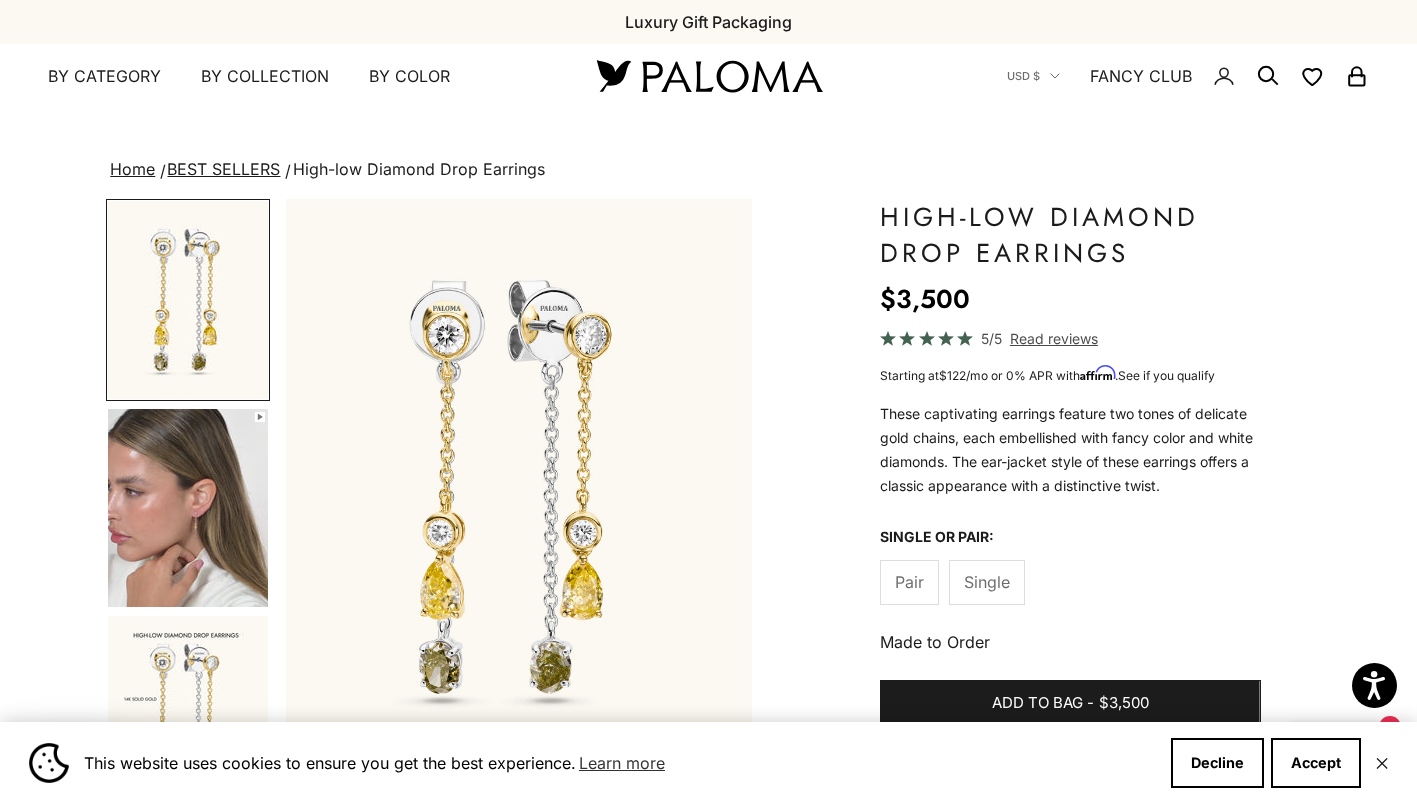 click at bounding box center (188, 508) 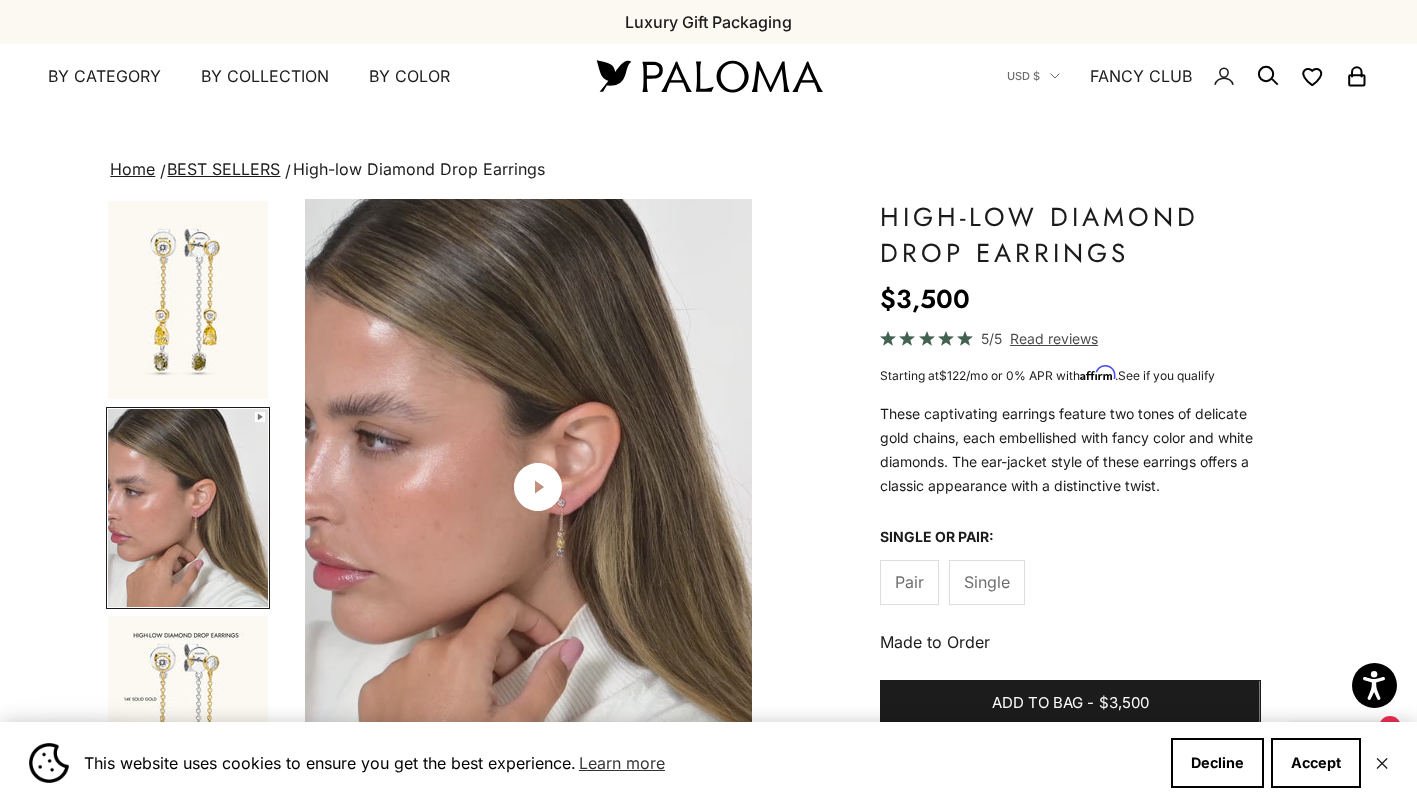 scroll, scrollTop: 0, scrollLeft: 490, axis: horizontal 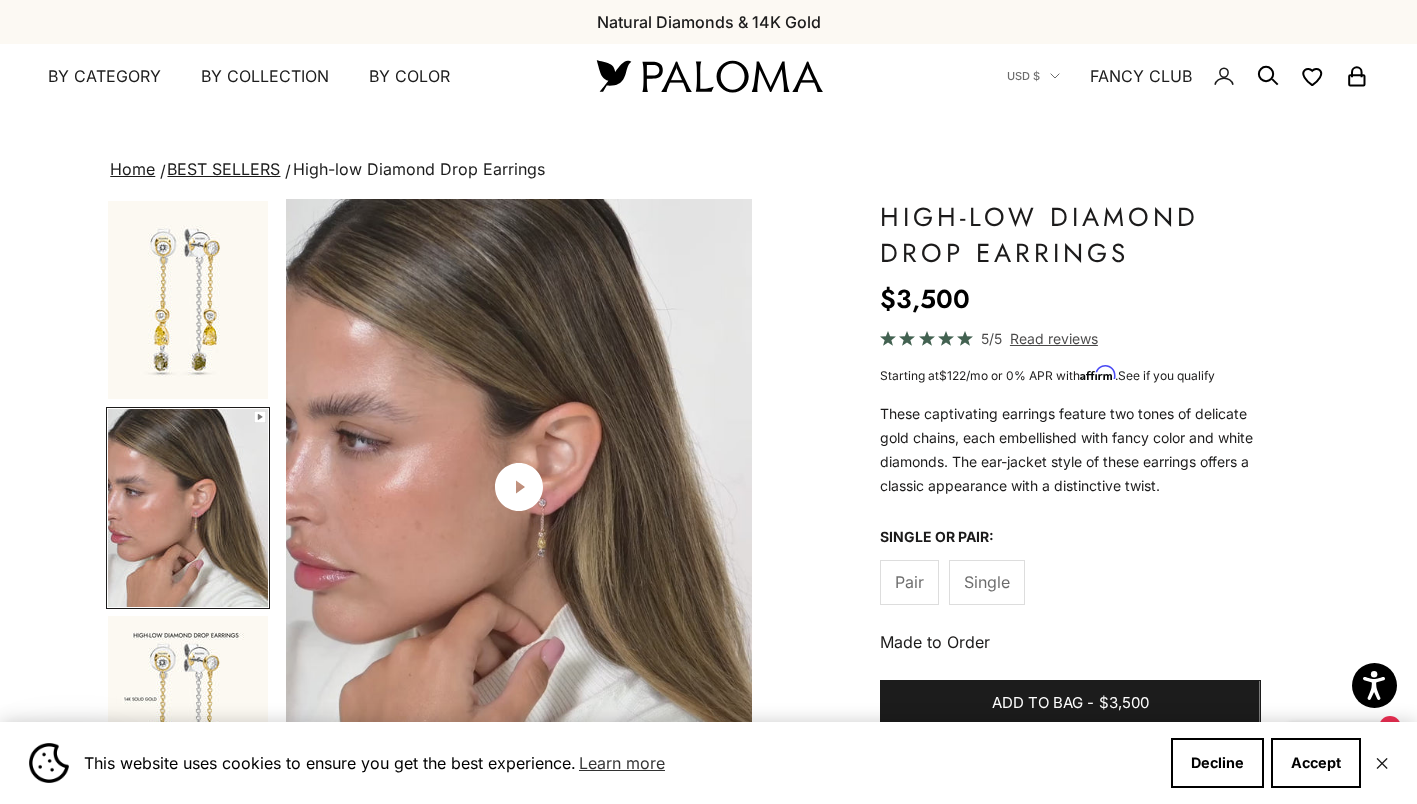 click at bounding box center [188, 715] 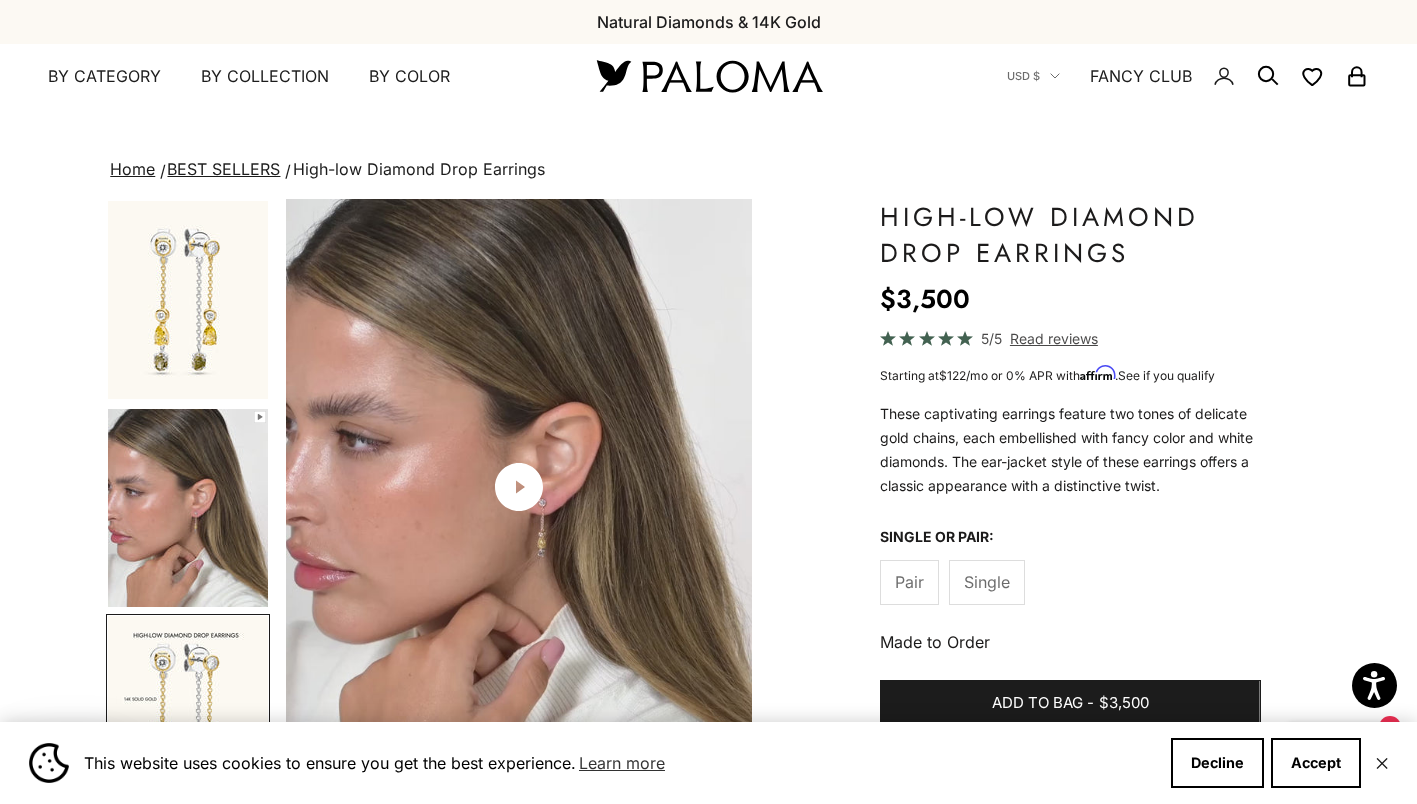 scroll, scrollTop: 0, scrollLeft: 640, axis: horizontal 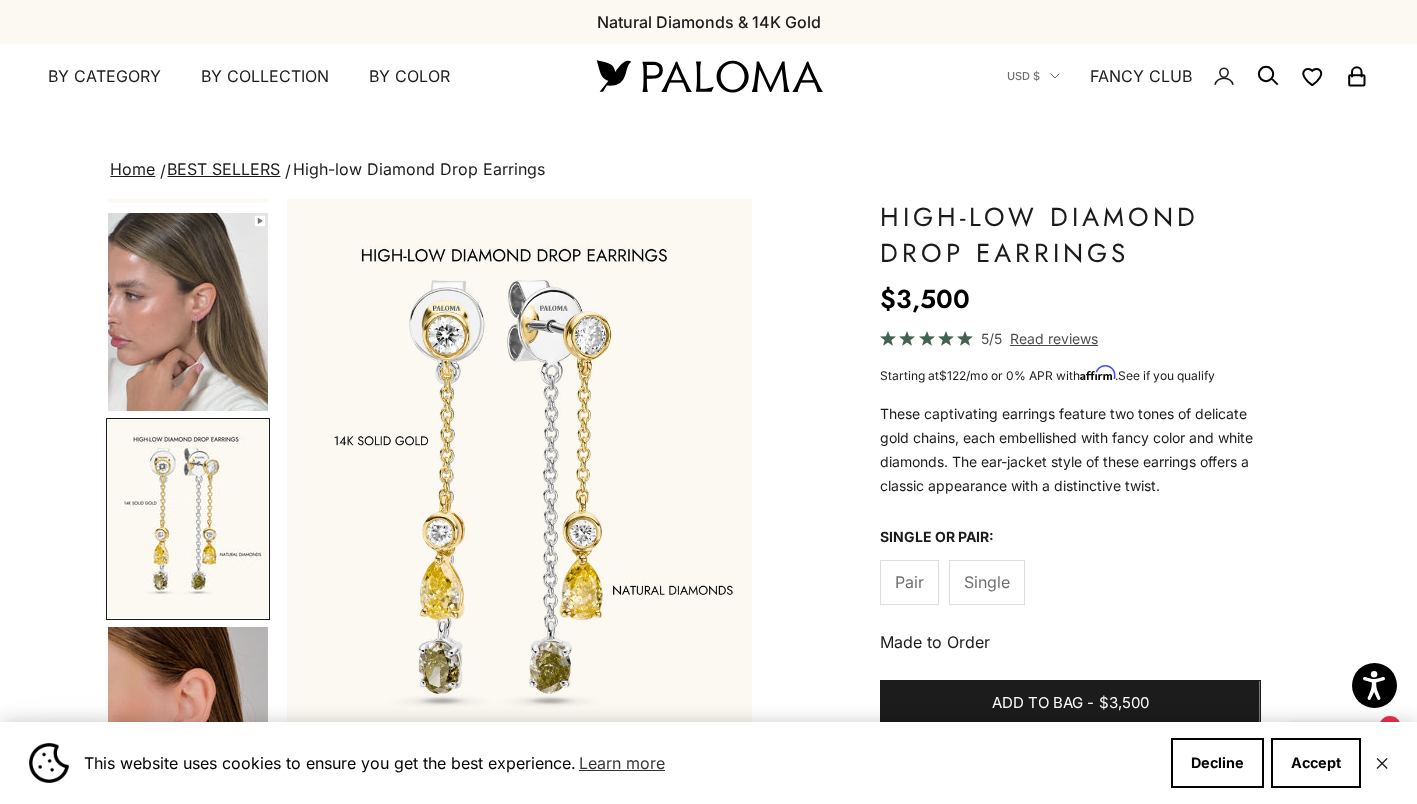 click at bounding box center [188, 726] 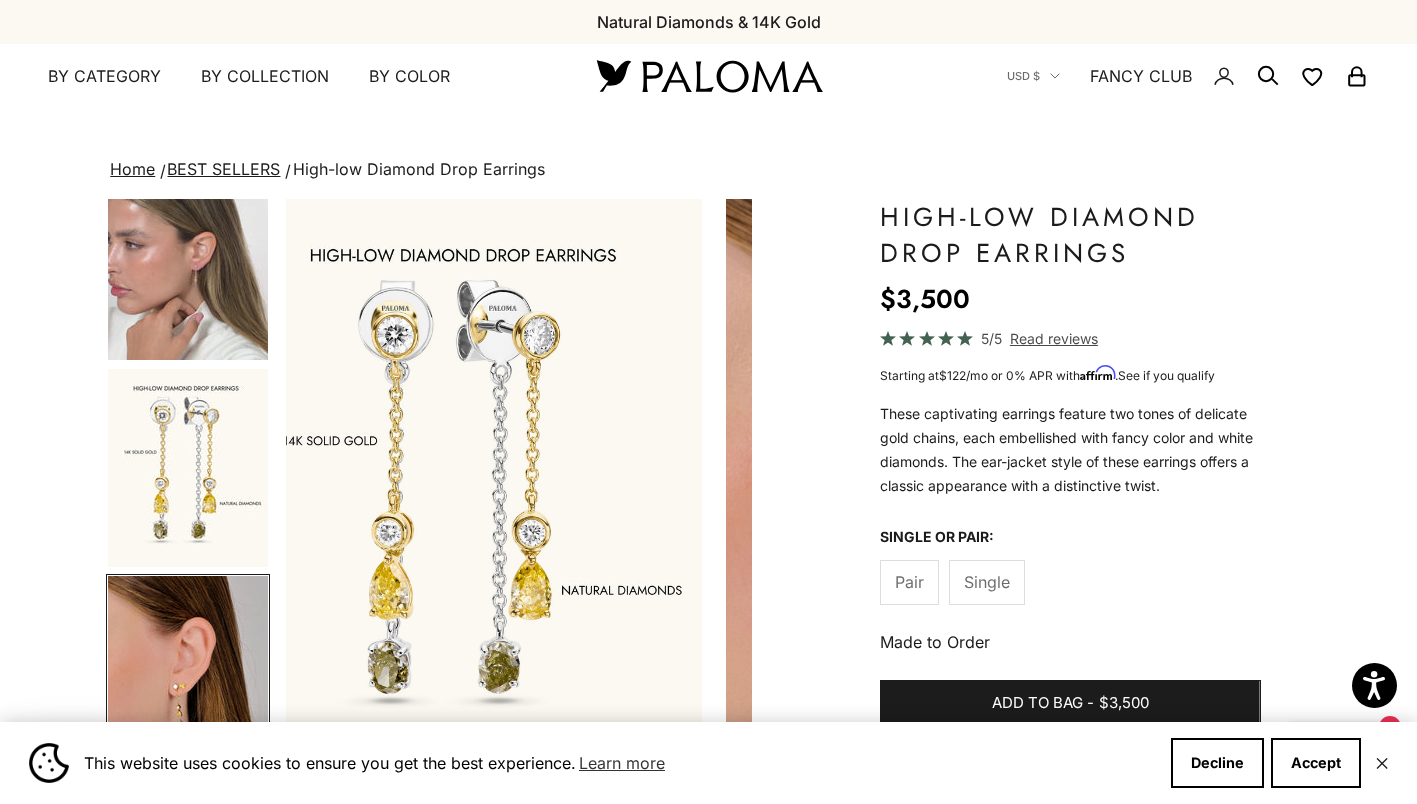 scroll, scrollTop: 0, scrollLeft: 1129, axis: horizontal 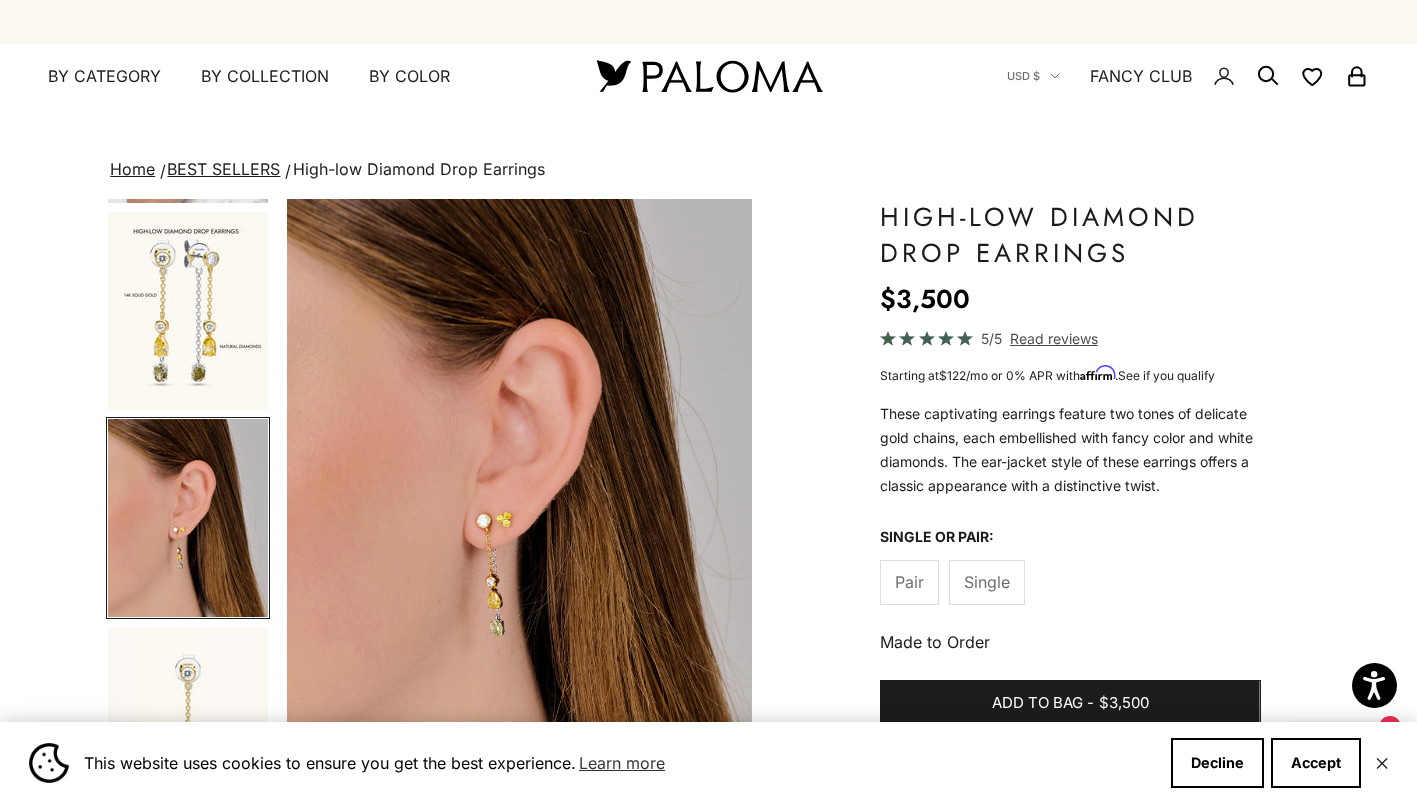click at bounding box center (188, 726) 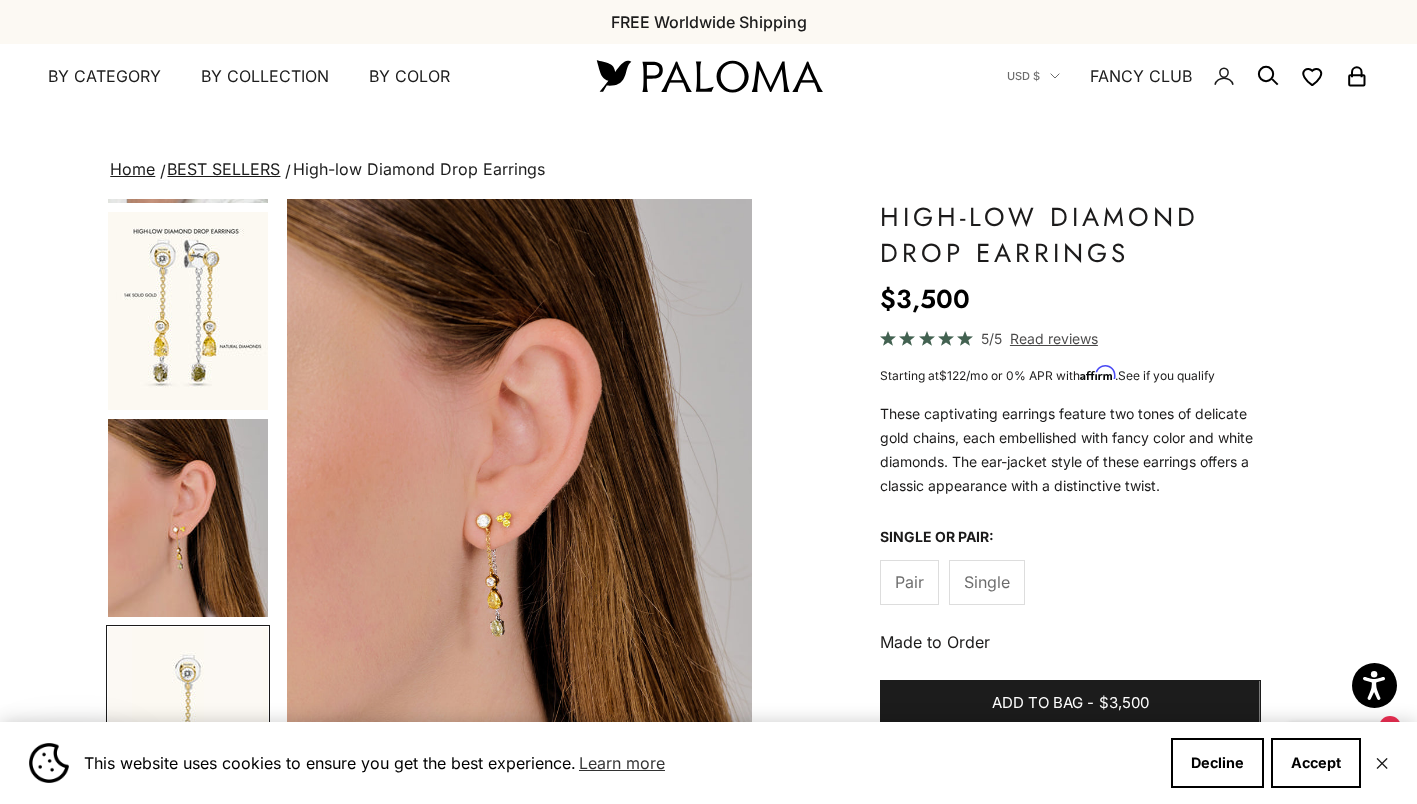 scroll, scrollTop: 0, scrollLeft: 1670, axis: horizontal 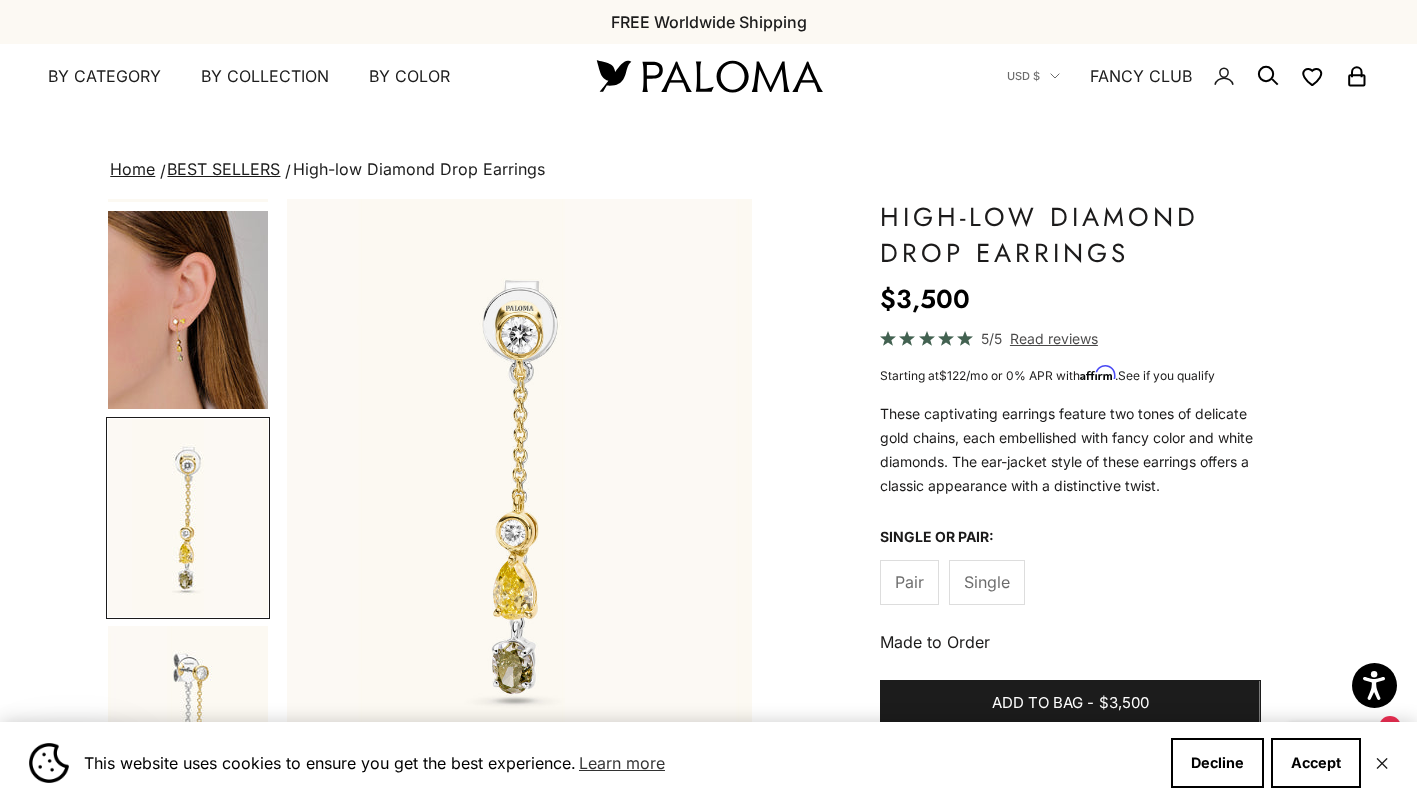 click at bounding box center [188, 725] 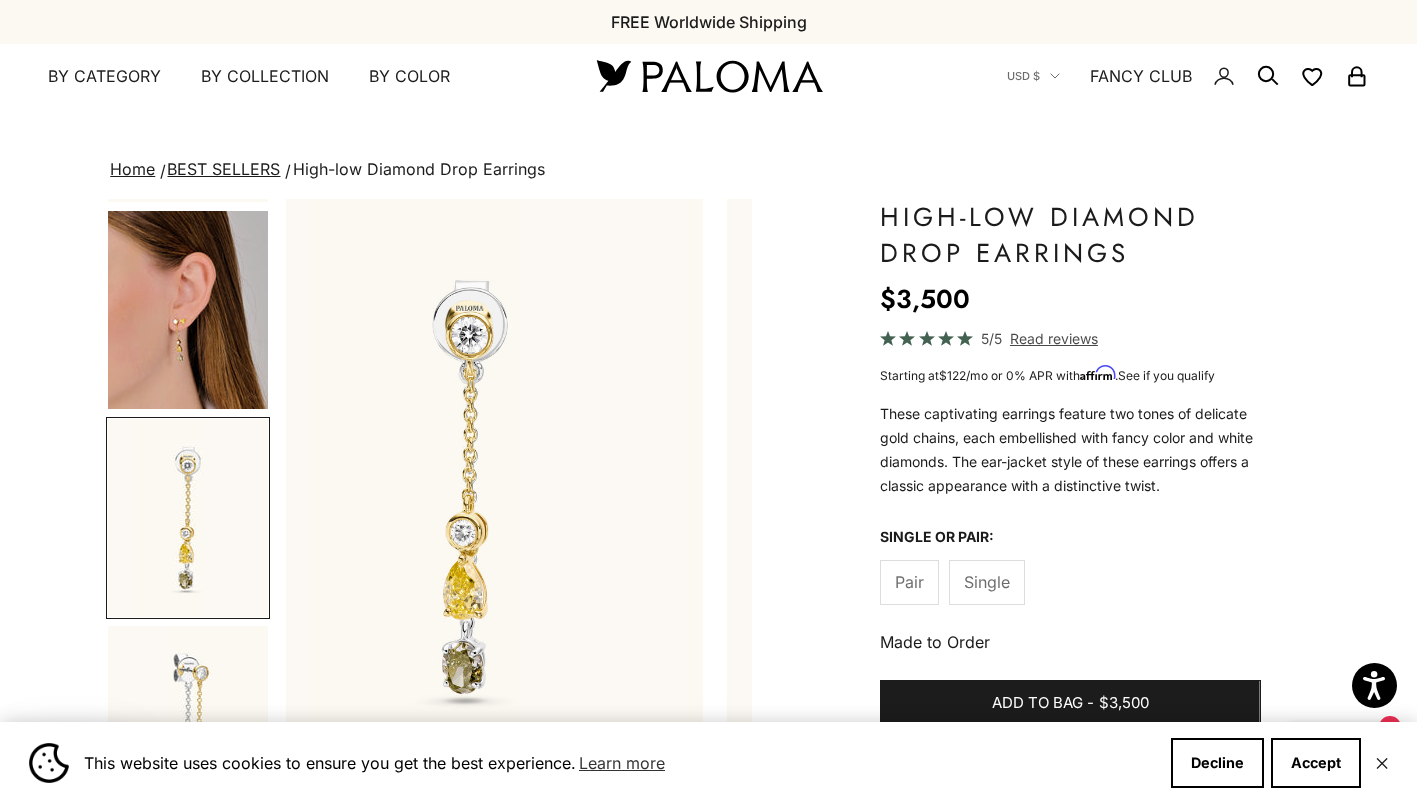 scroll, scrollTop: 663, scrollLeft: 0, axis: vertical 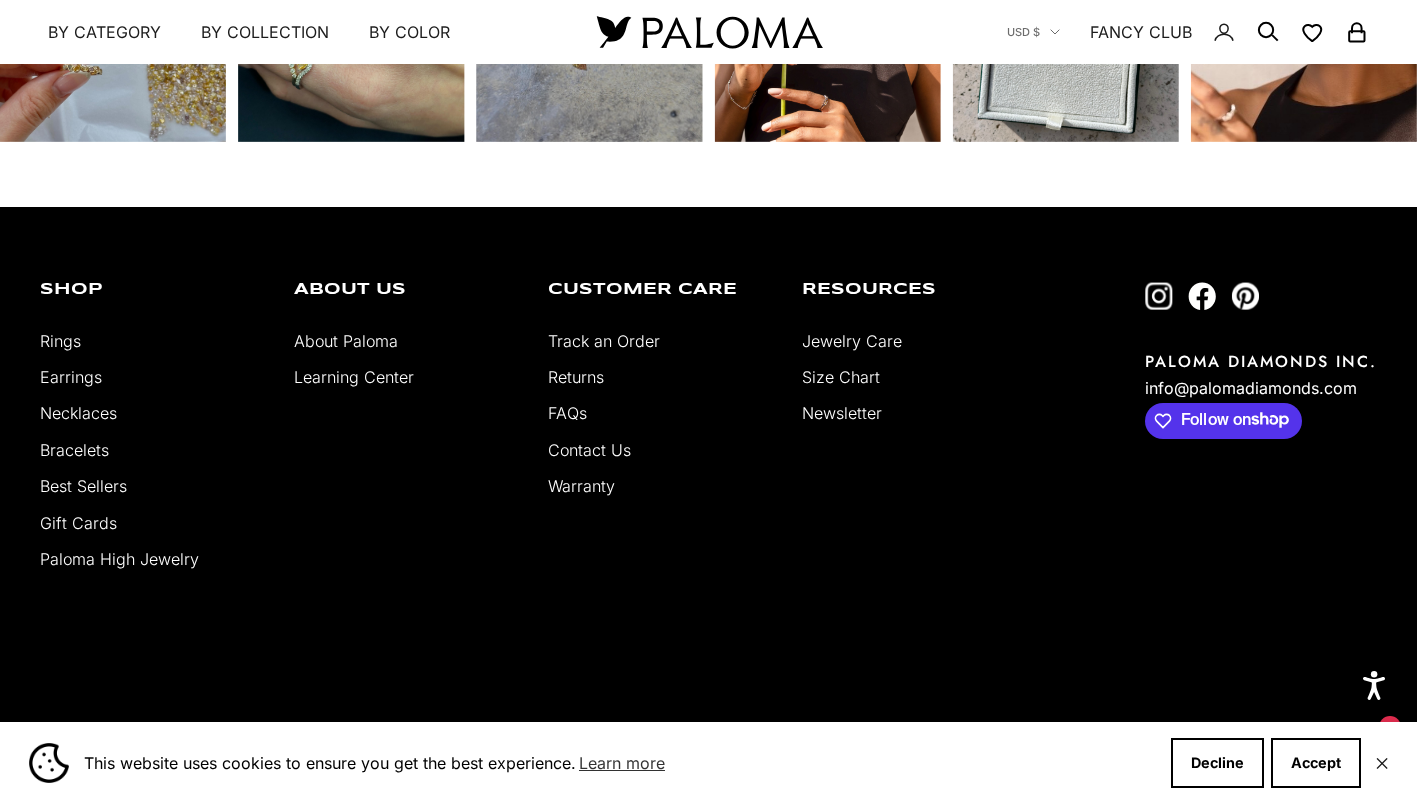 click on "About Paloma" at bounding box center (346, 341) 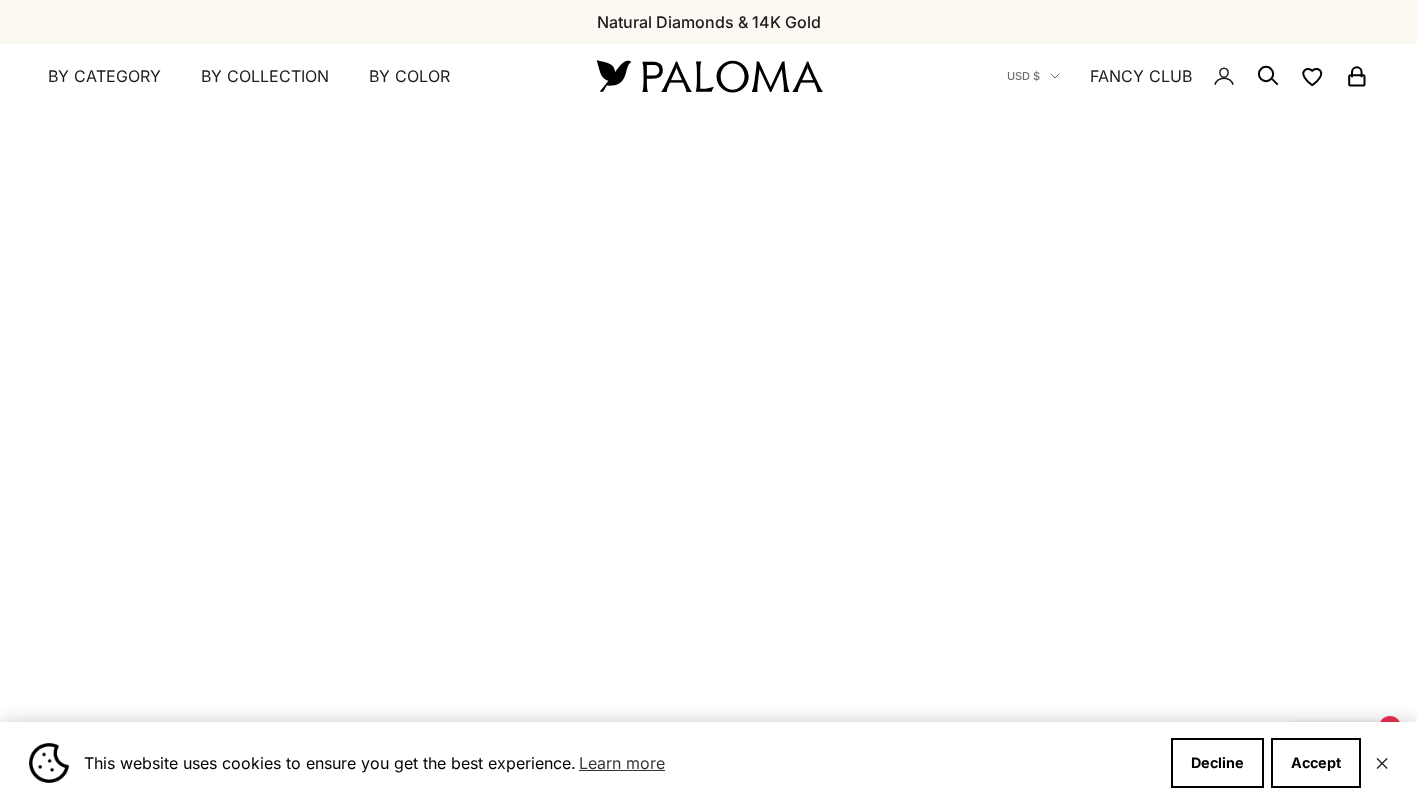 scroll, scrollTop: 0, scrollLeft: 0, axis: both 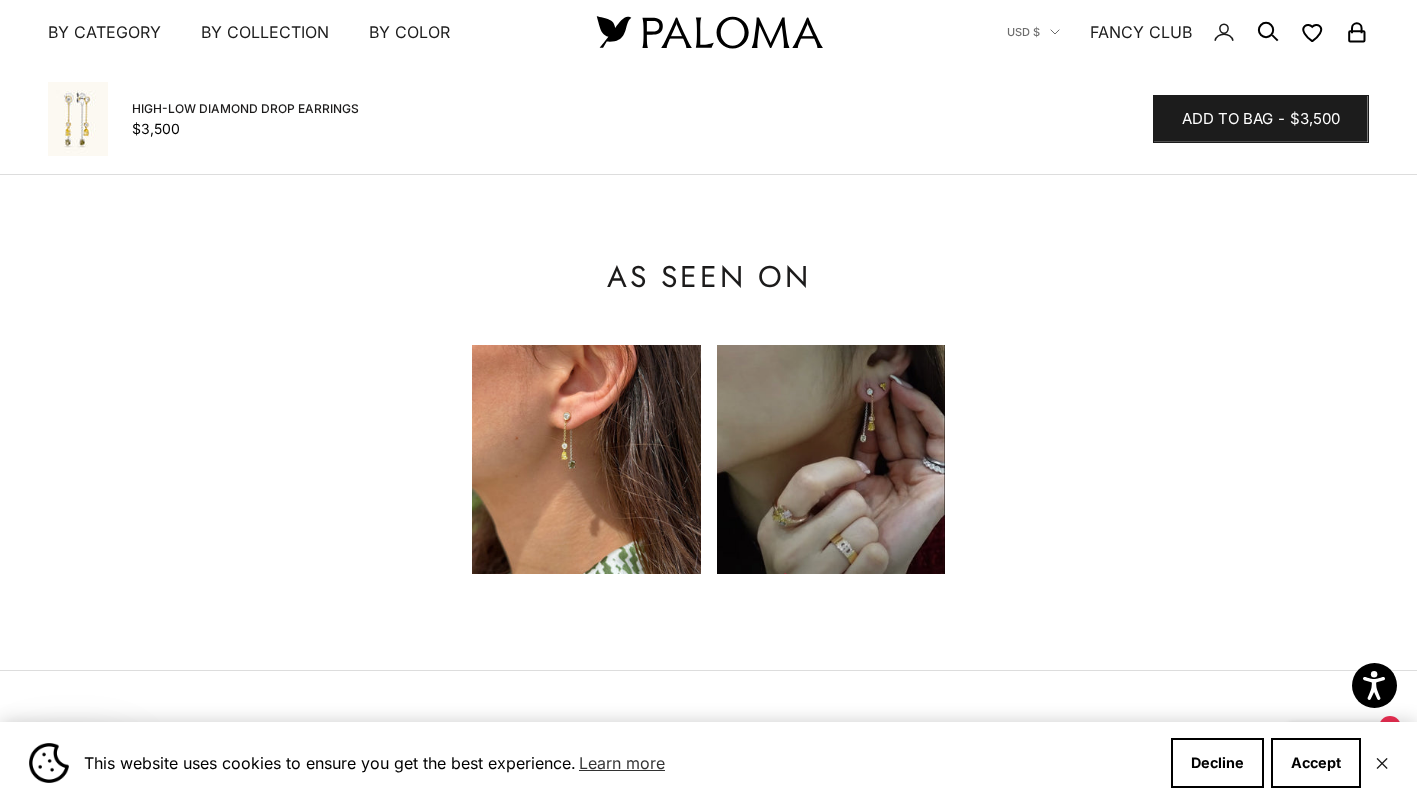 click at bounding box center (586, 459) 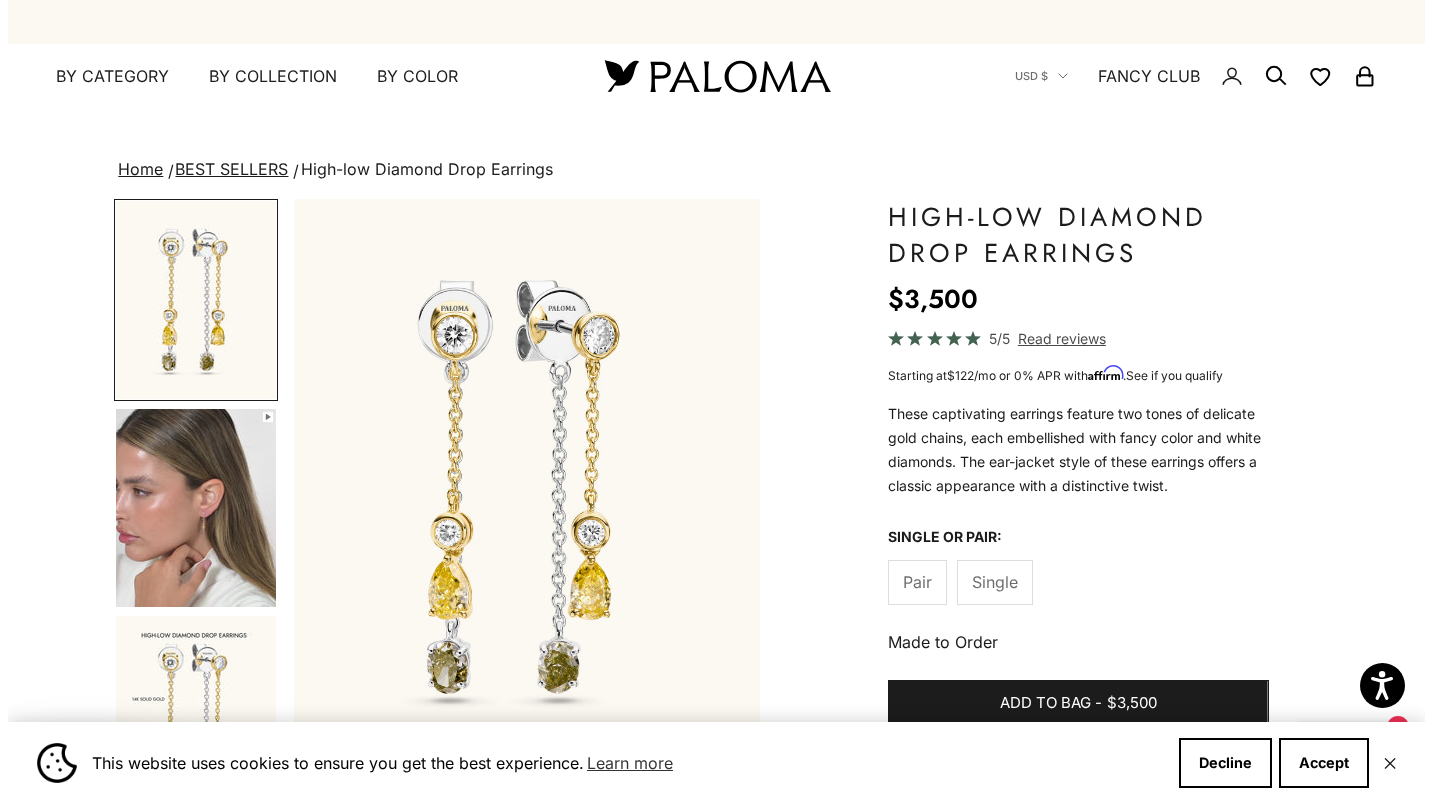scroll, scrollTop: 0, scrollLeft: 0, axis: both 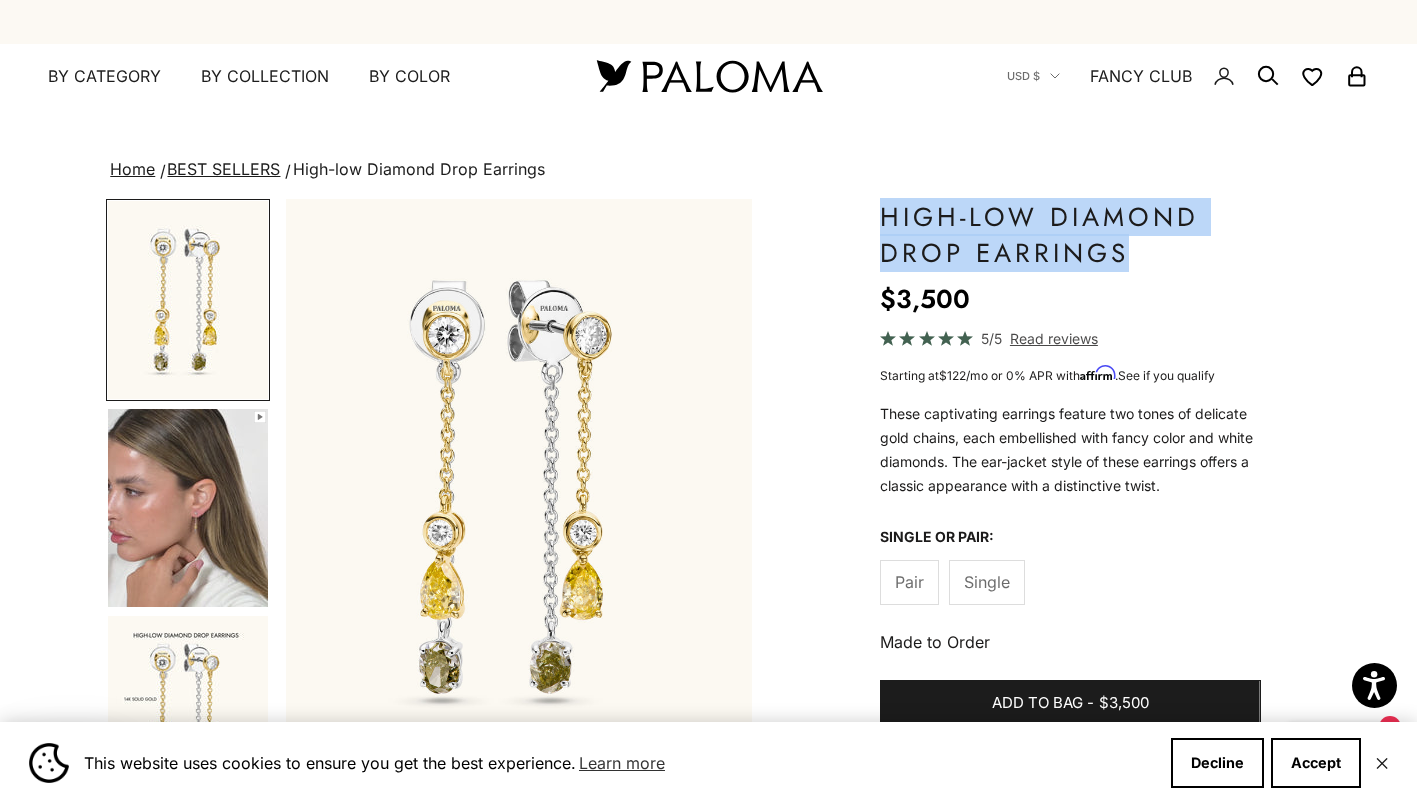 drag, startPoint x: 880, startPoint y: 221, endPoint x: 1134, endPoint y: 252, distance: 255.88474 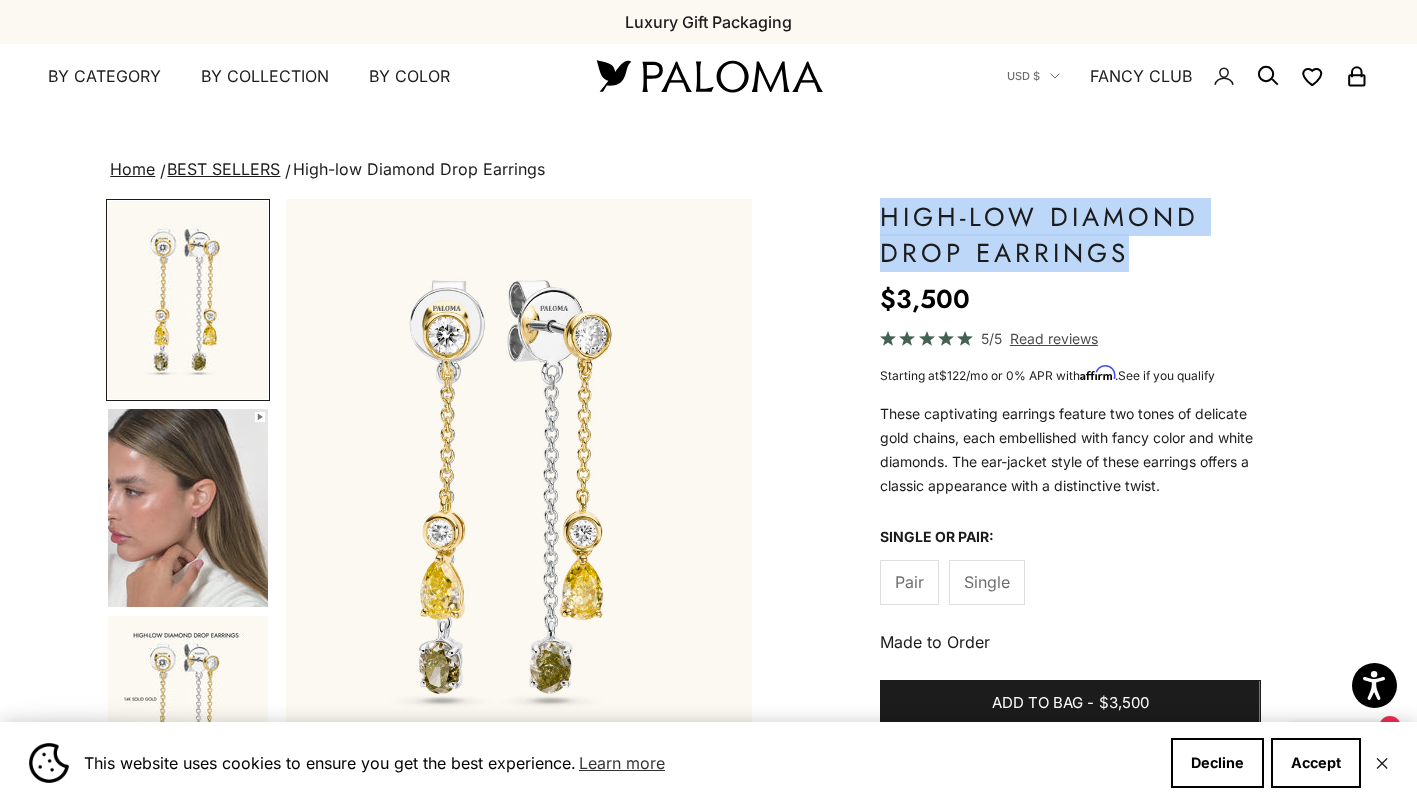 copy on "High-low Diamond Drop Earrings" 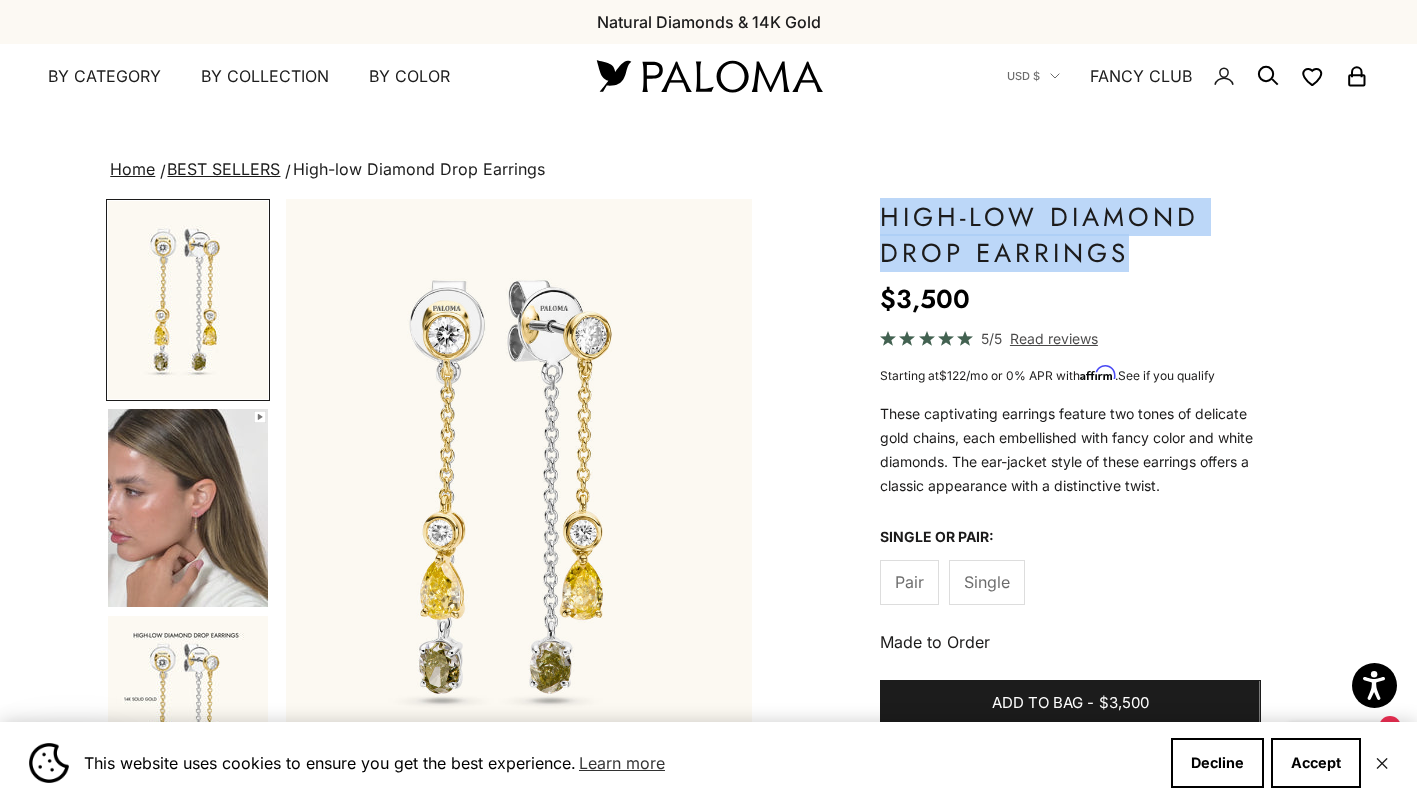 click 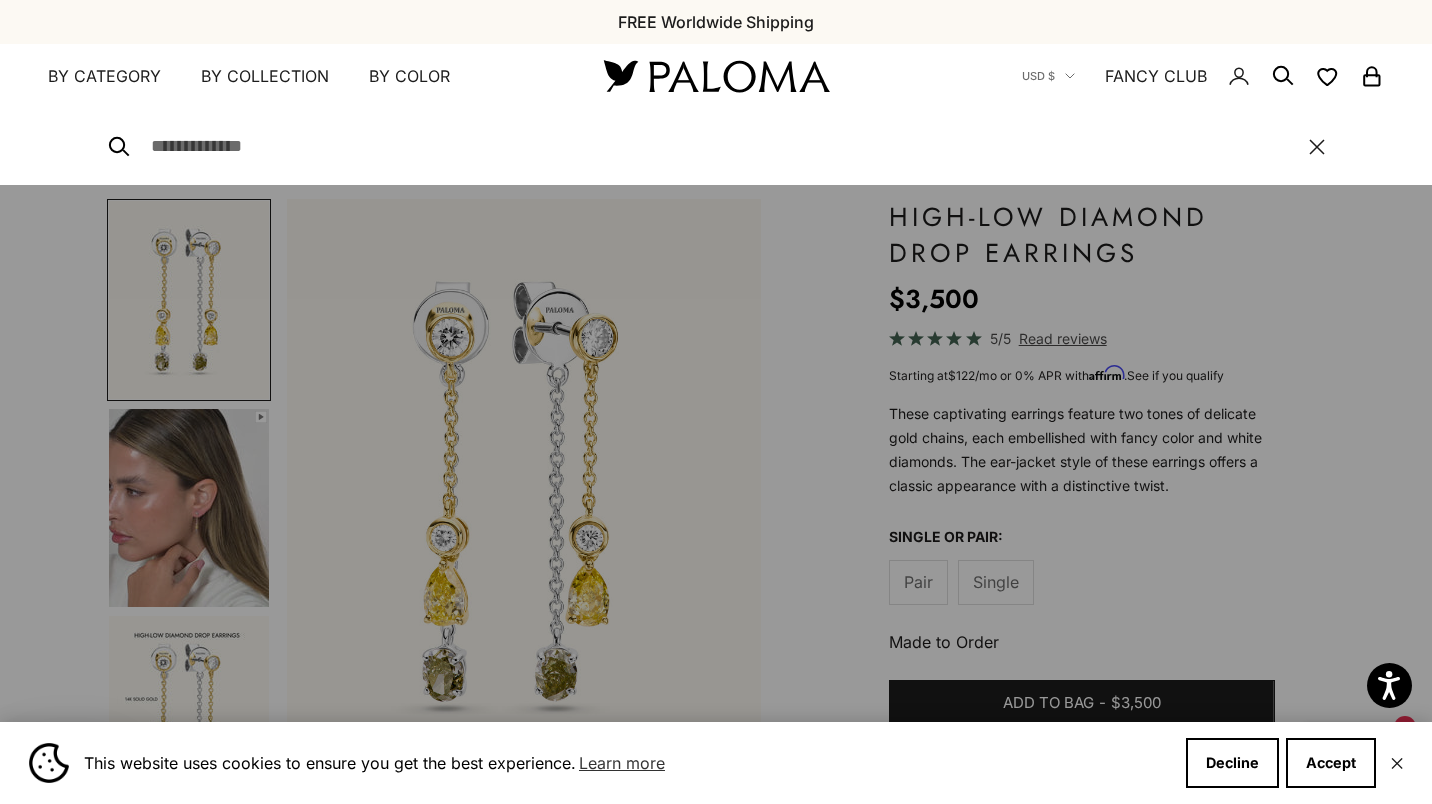 click at bounding box center [719, 146] 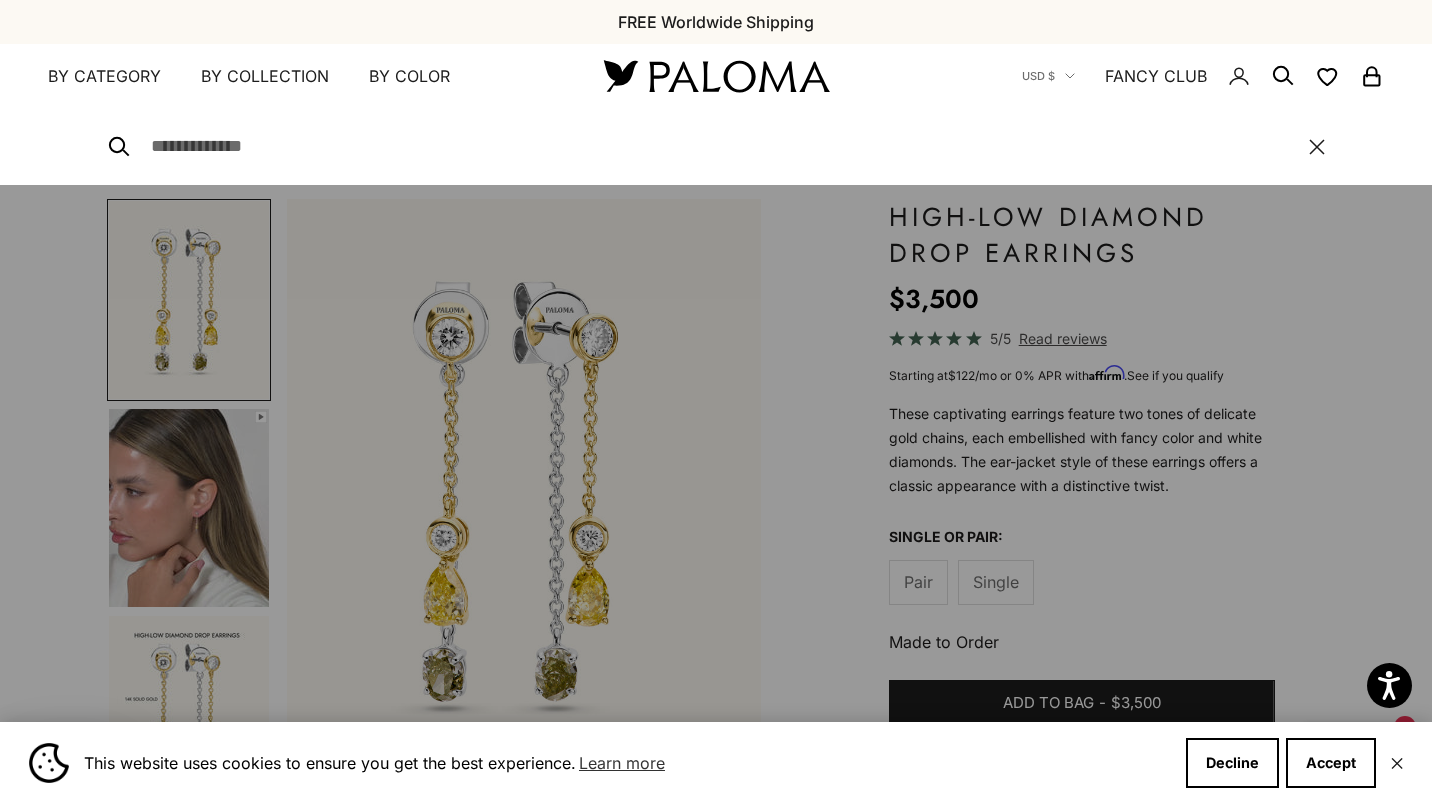 paste on "**********" 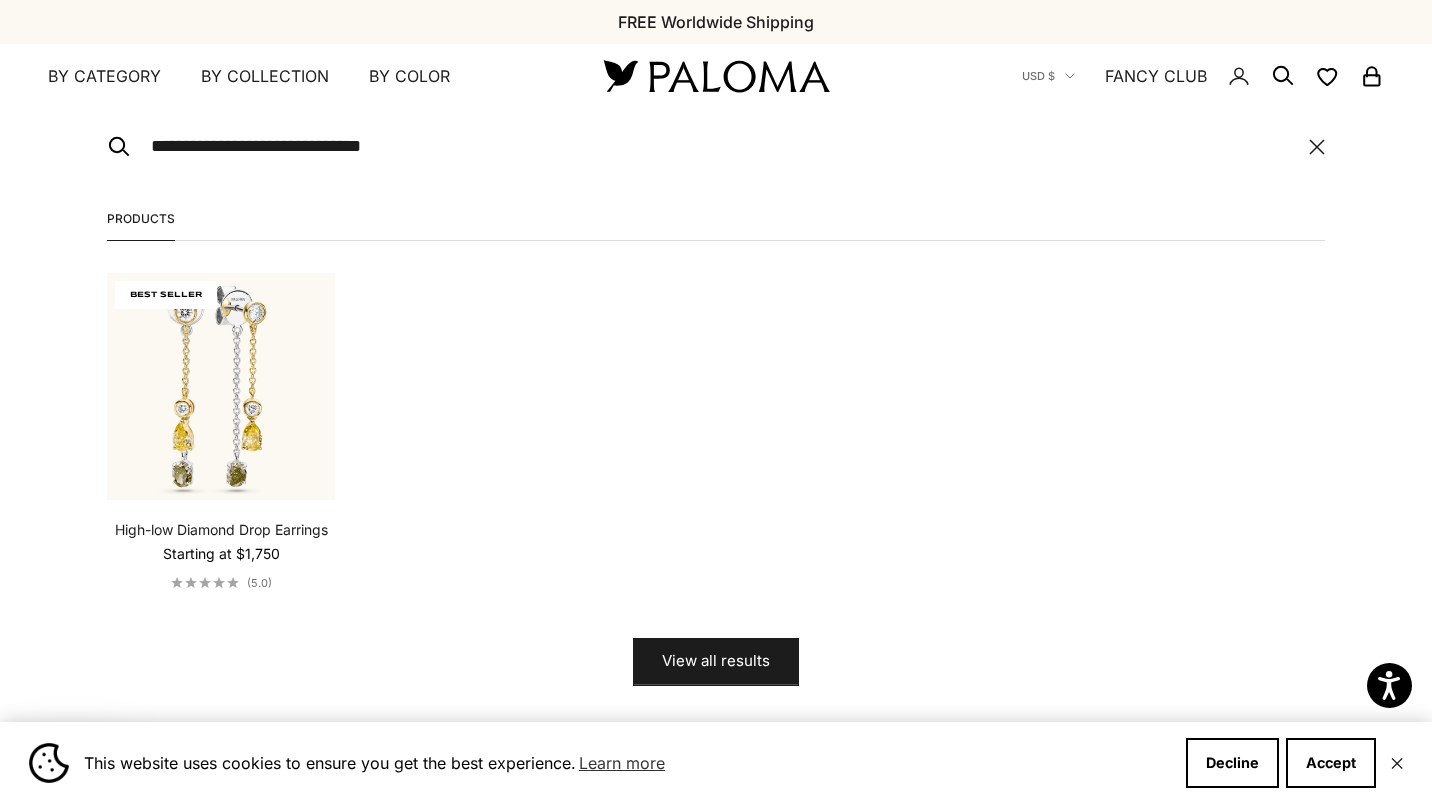 type on "**********" 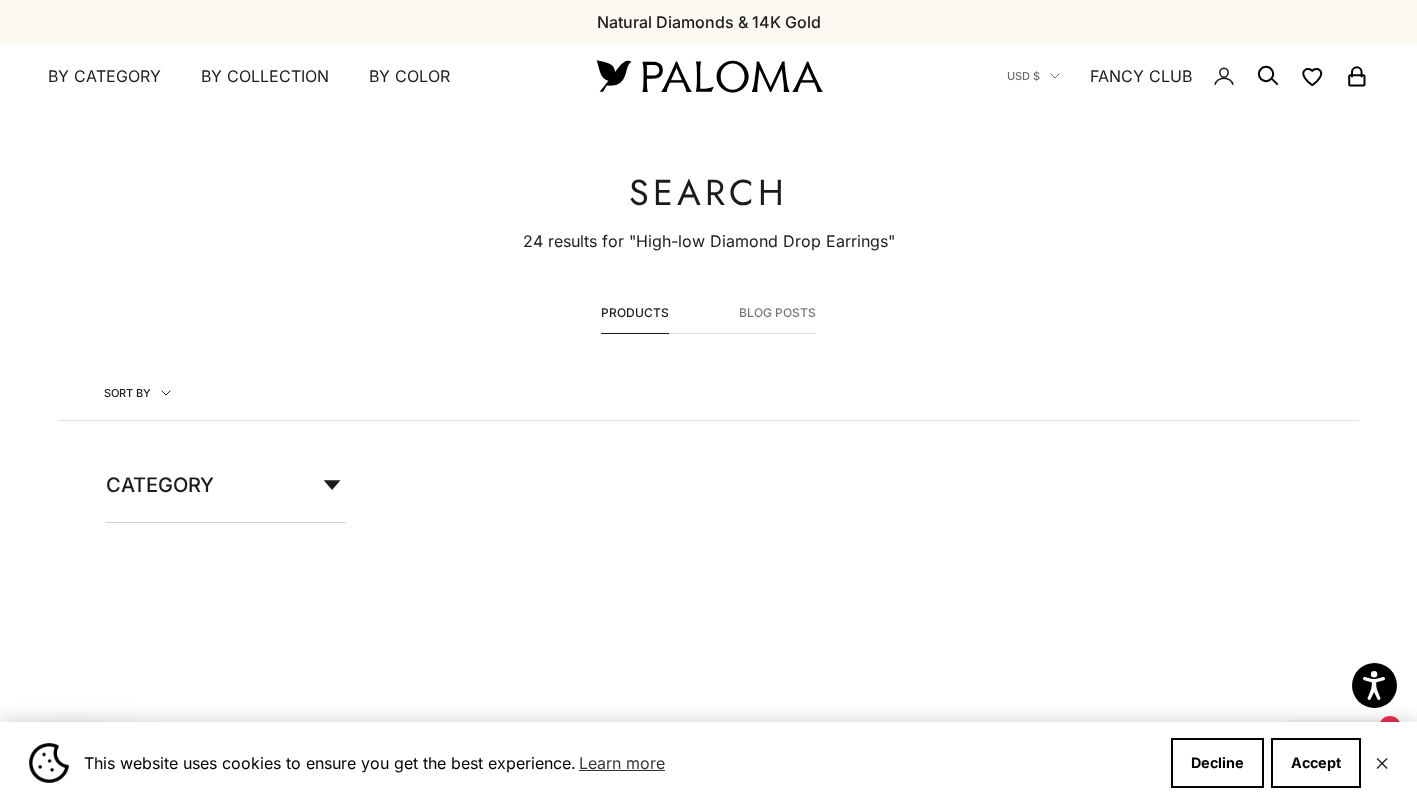 scroll, scrollTop: 0, scrollLeft: 0, axis: both 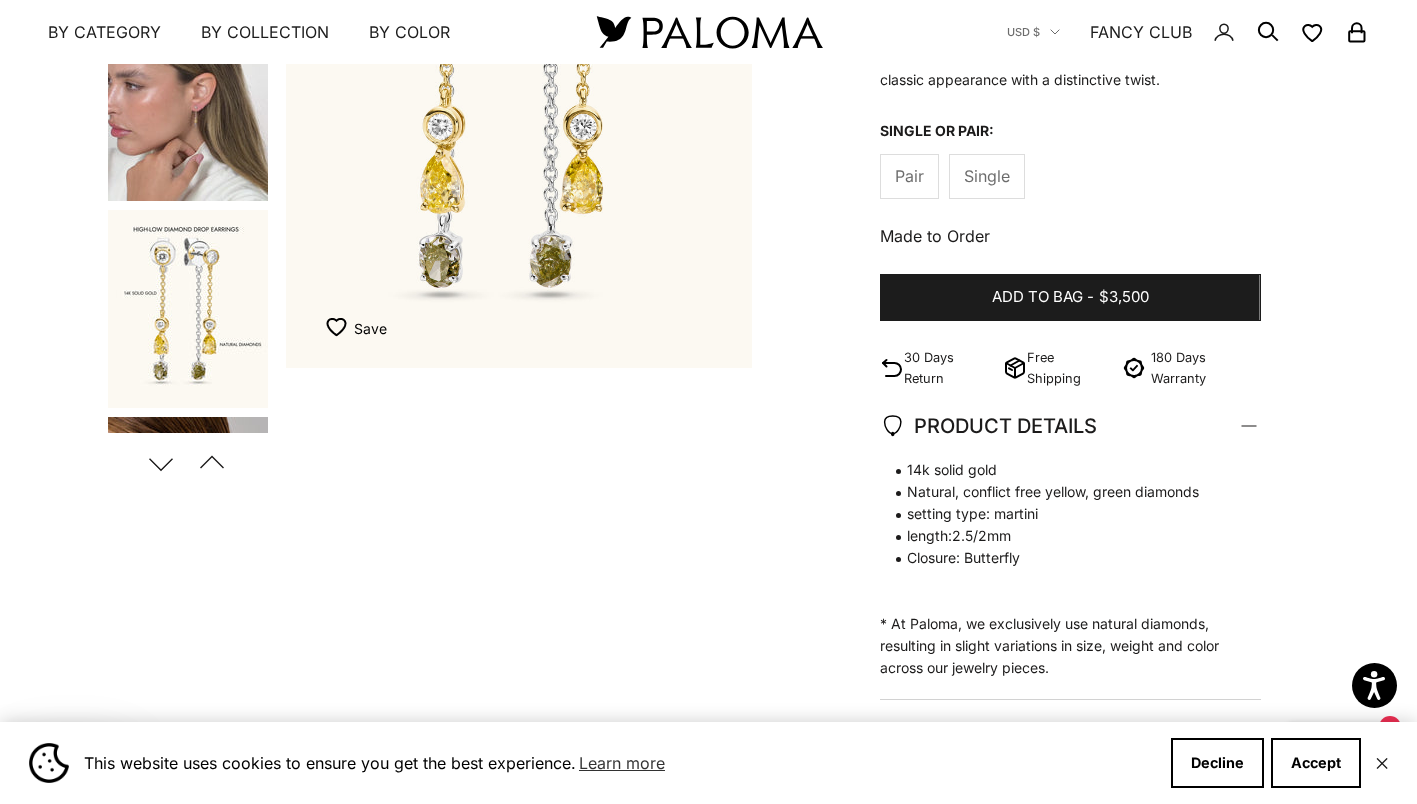 click on "Next" at bounding box center (160, 463) 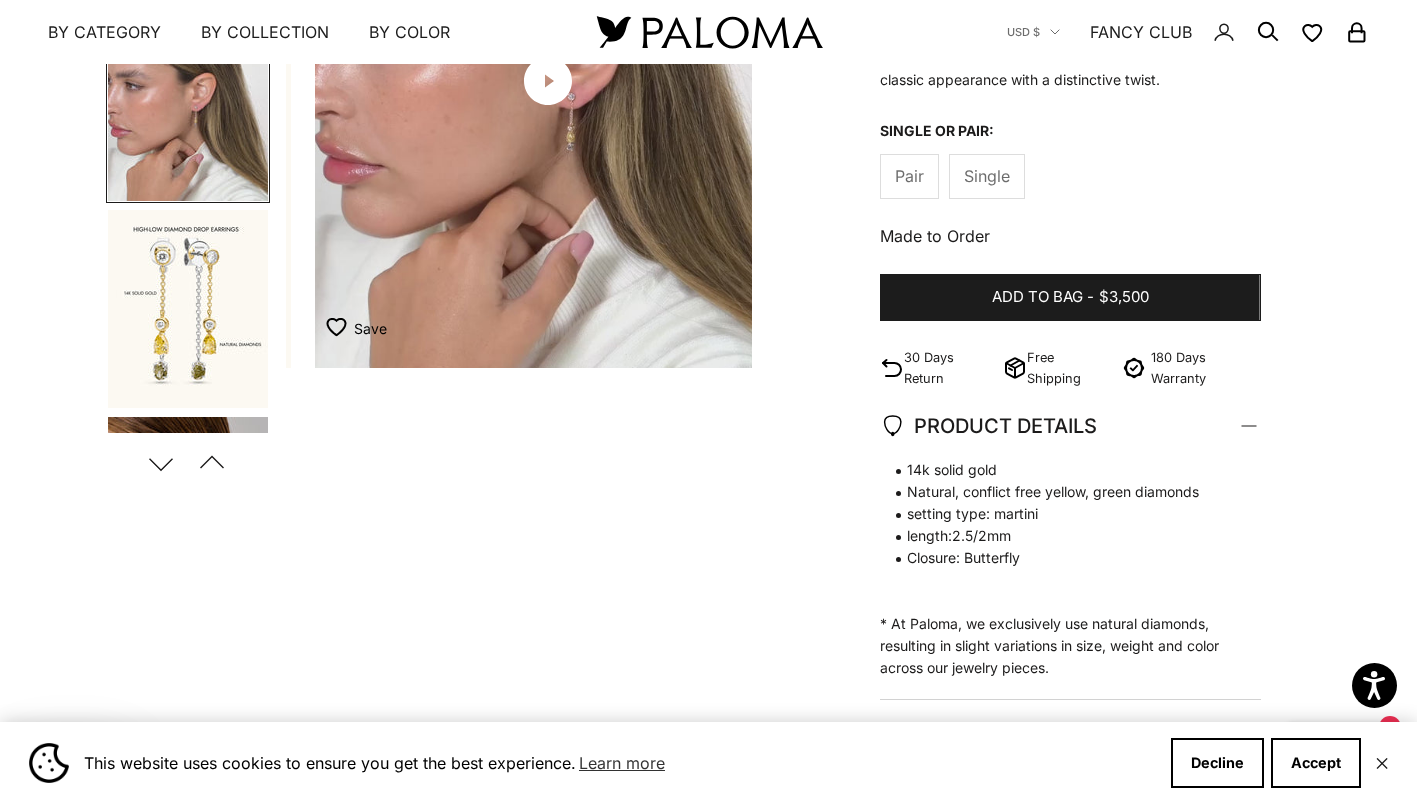 scroll, scrollTop: 0, scrollLeft: 490, axis: horizontal 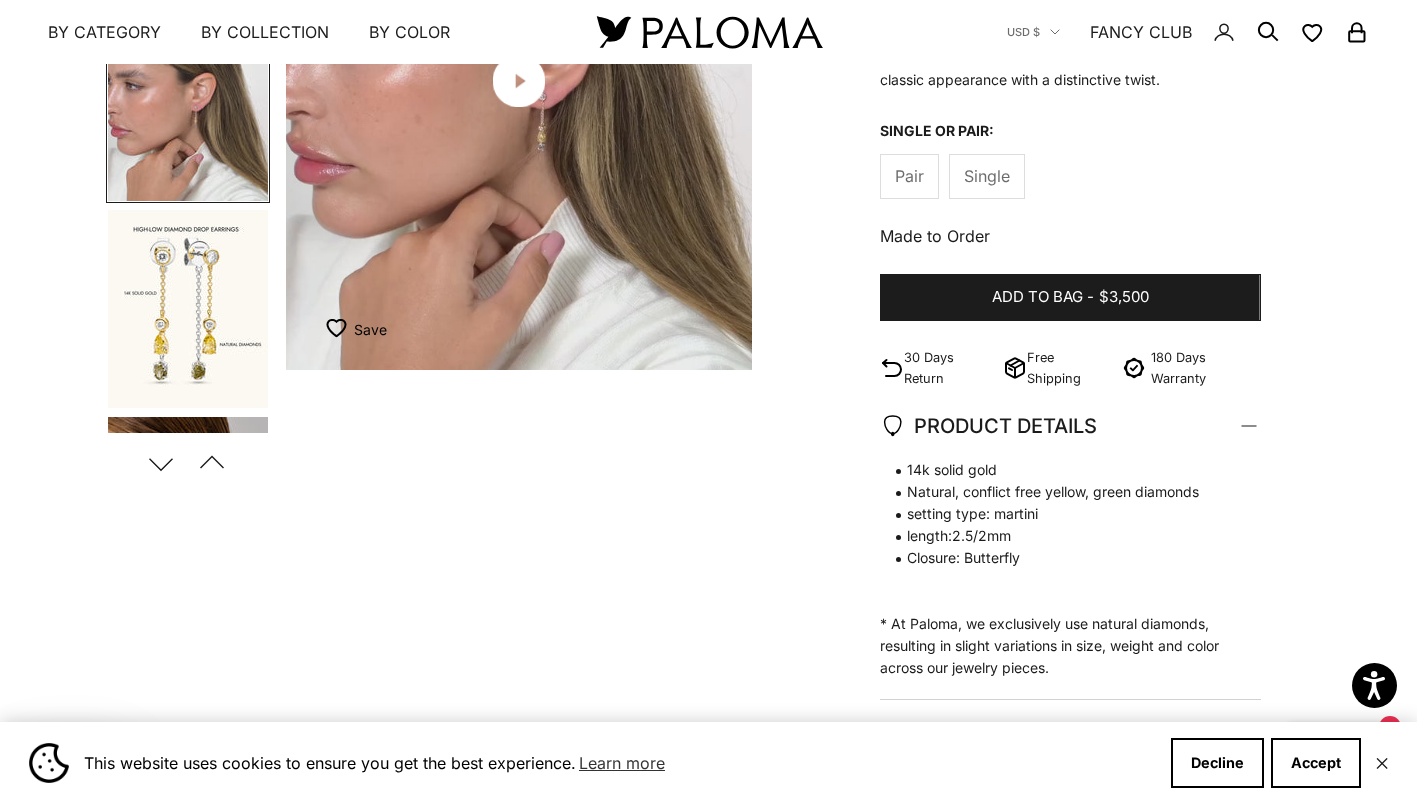 click 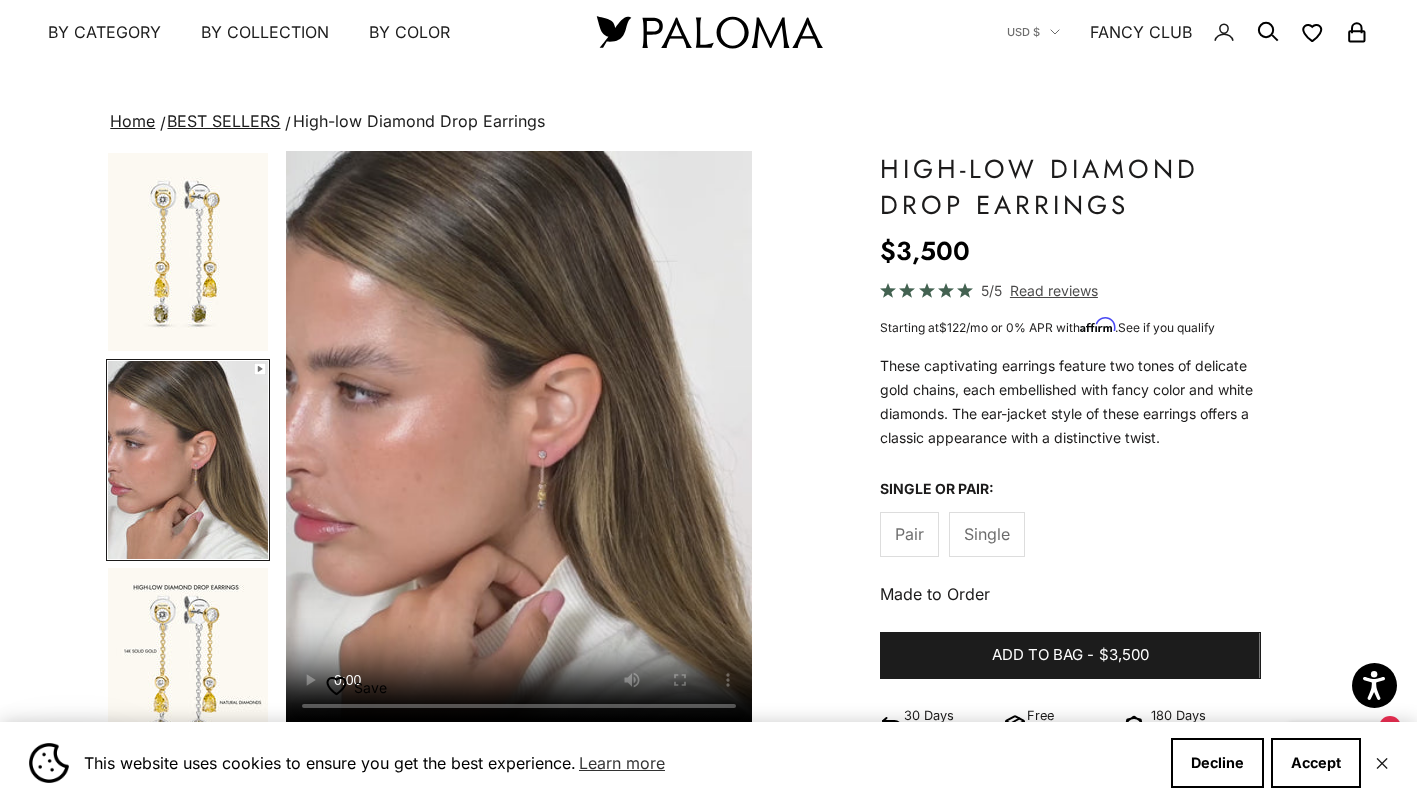 scroll, scrollTop: 0, scrollLeft: 0, axis: both 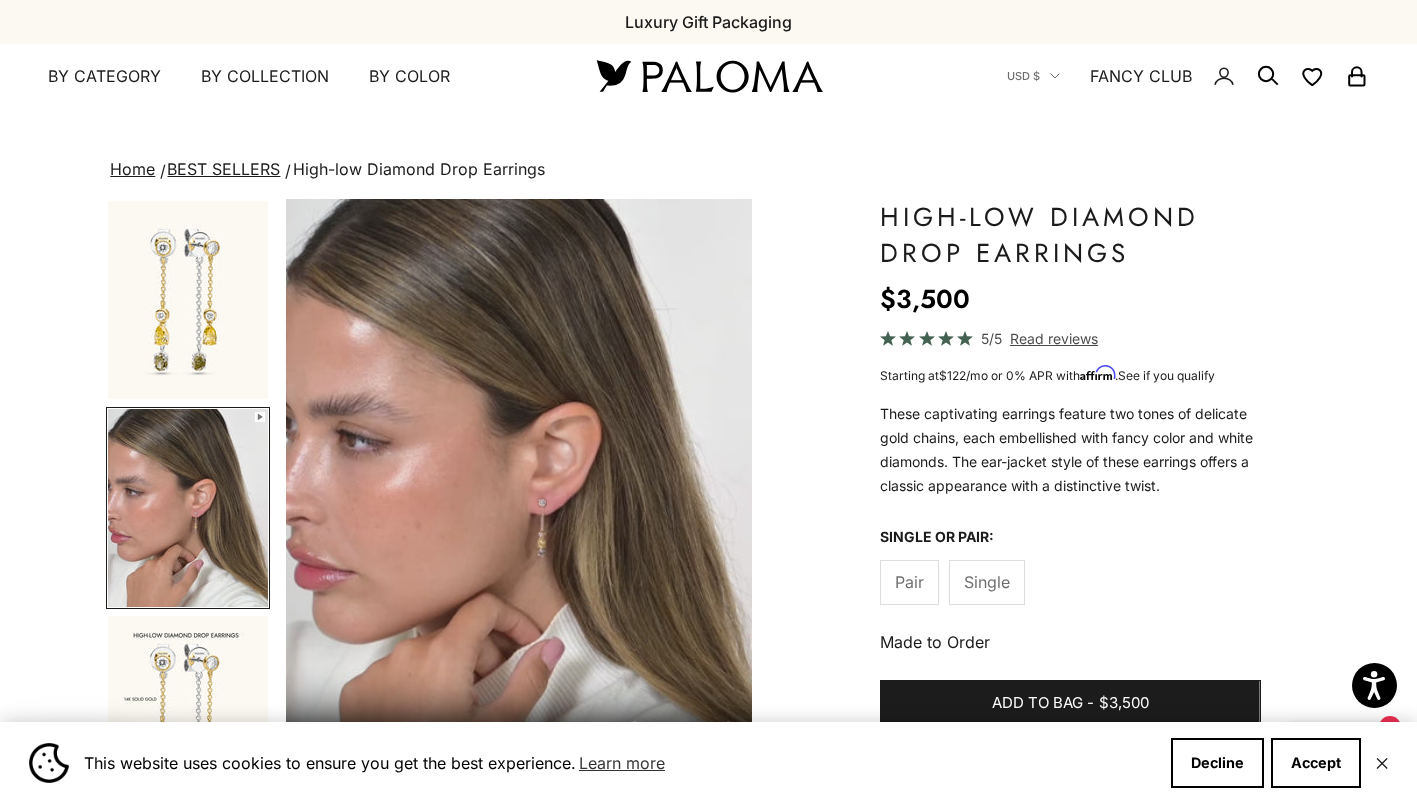 click at bounding box center [519, 487] 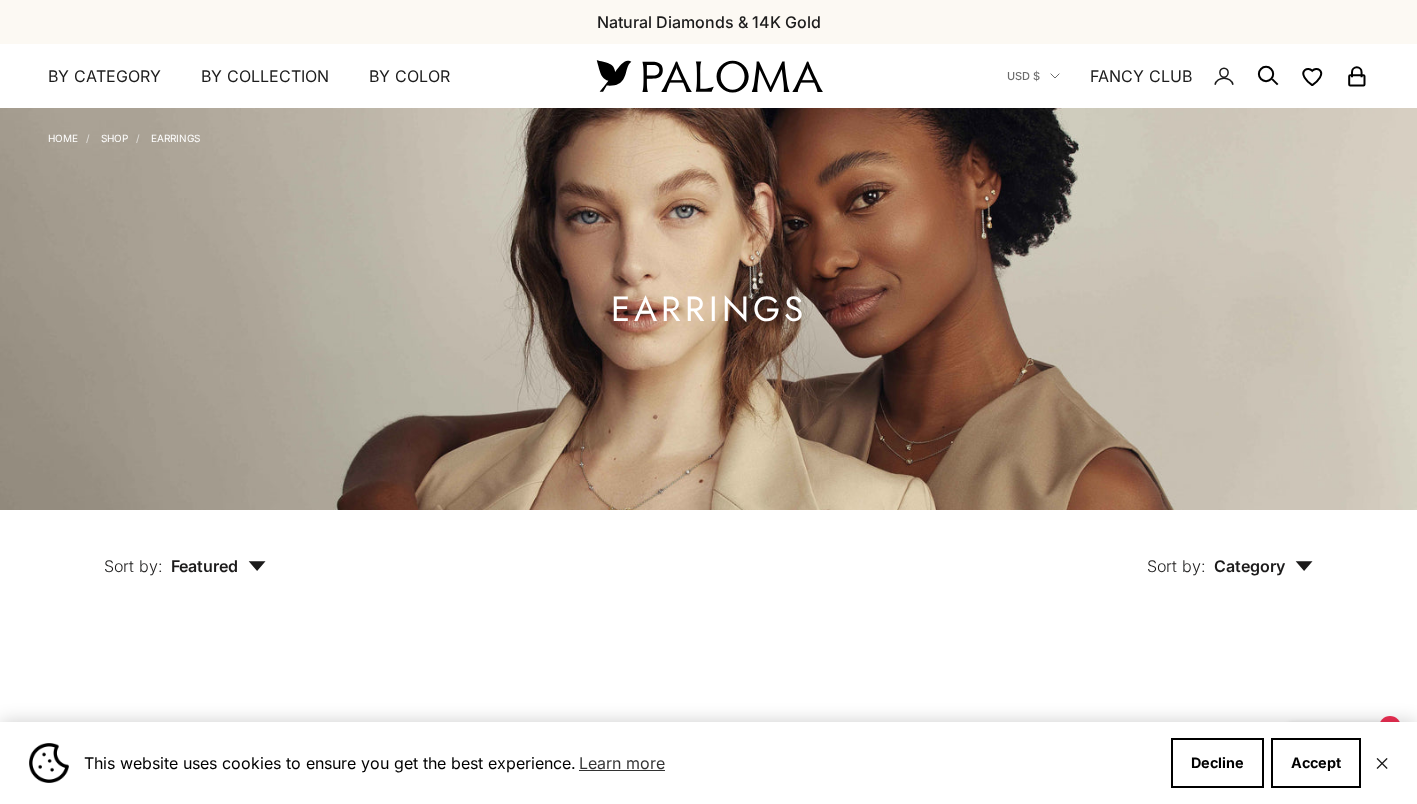 scroll, scrollTop: 0, scrollLeft: 0, axis: both 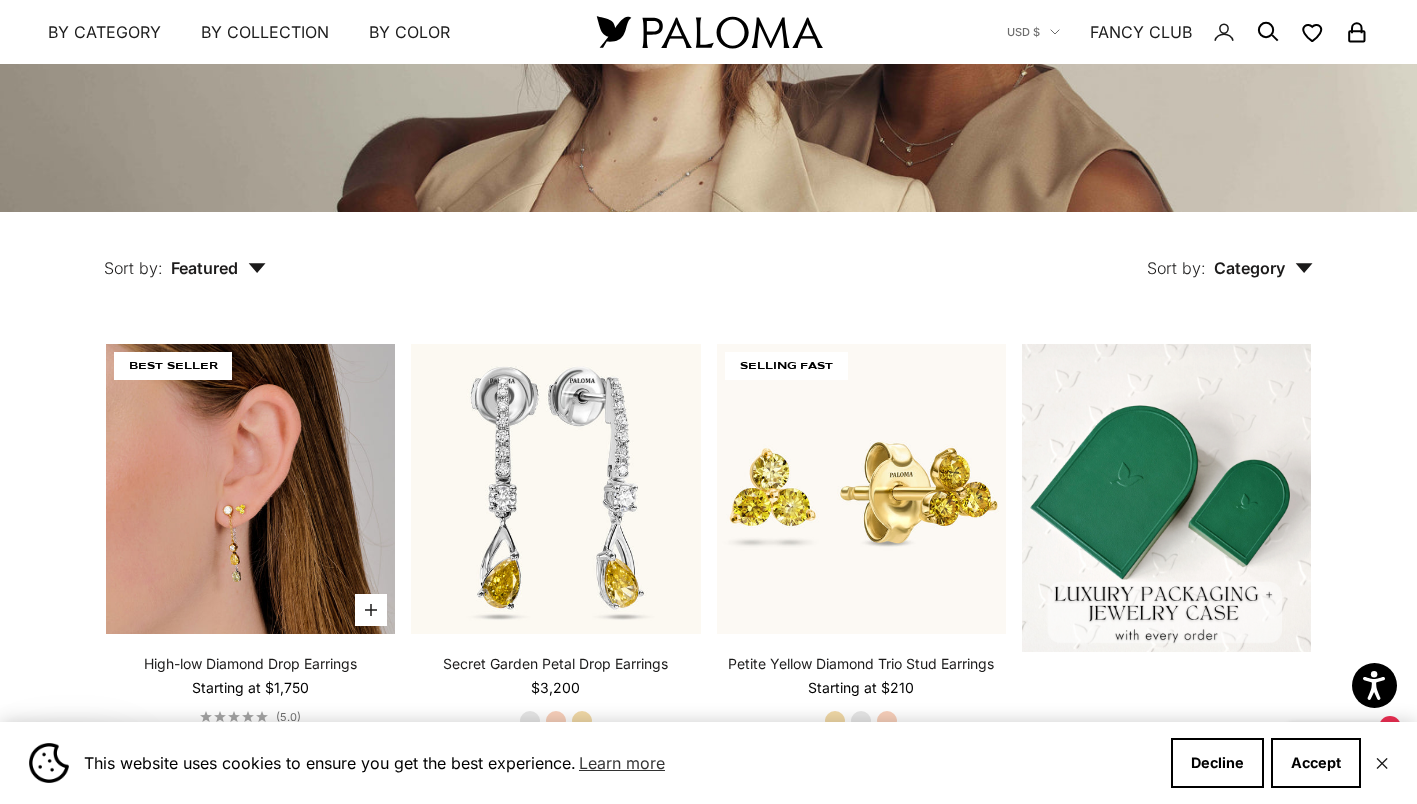 click at bounding box center (250, 488) 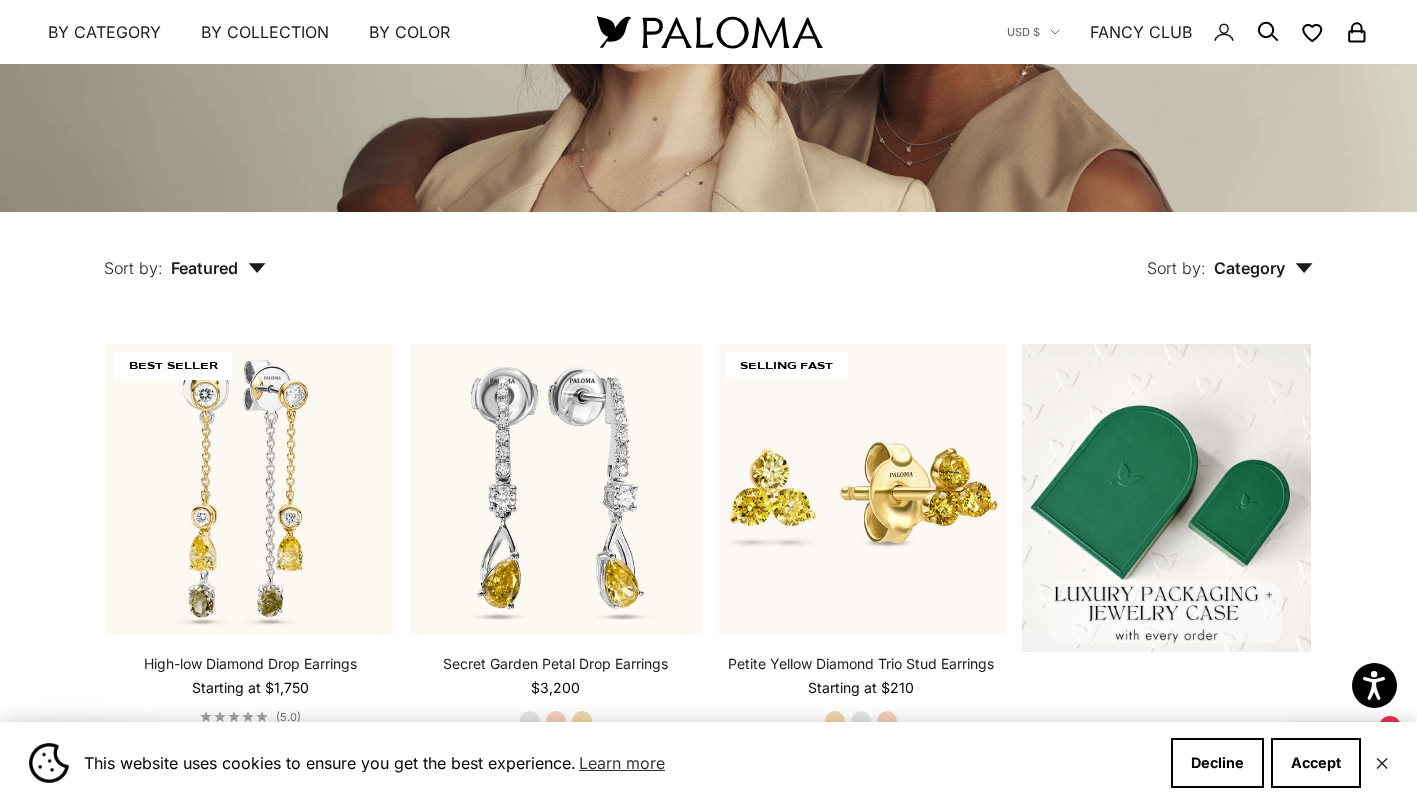 scroll, scrollTop: 0, scrollLeft: 0, axis: both 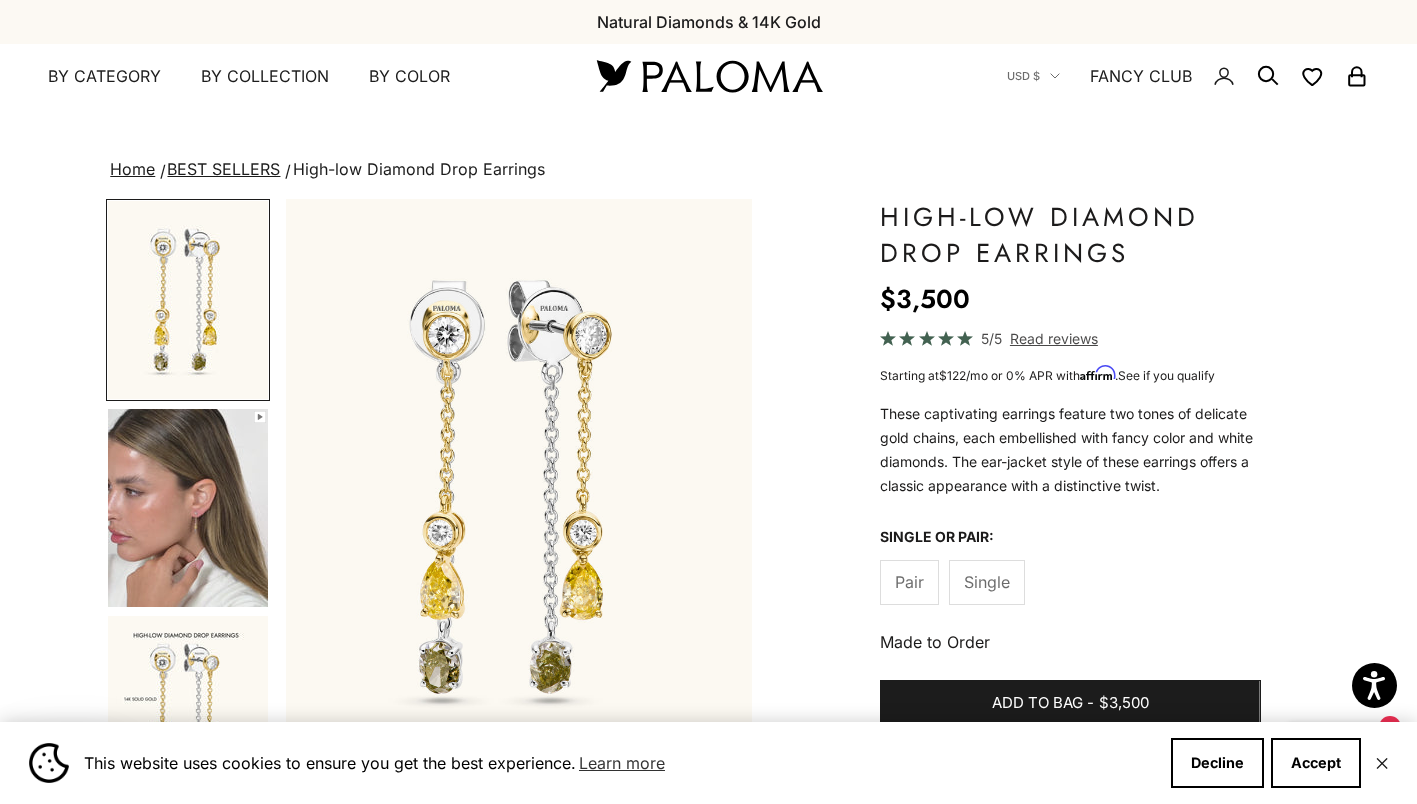 click on "Read reviews" 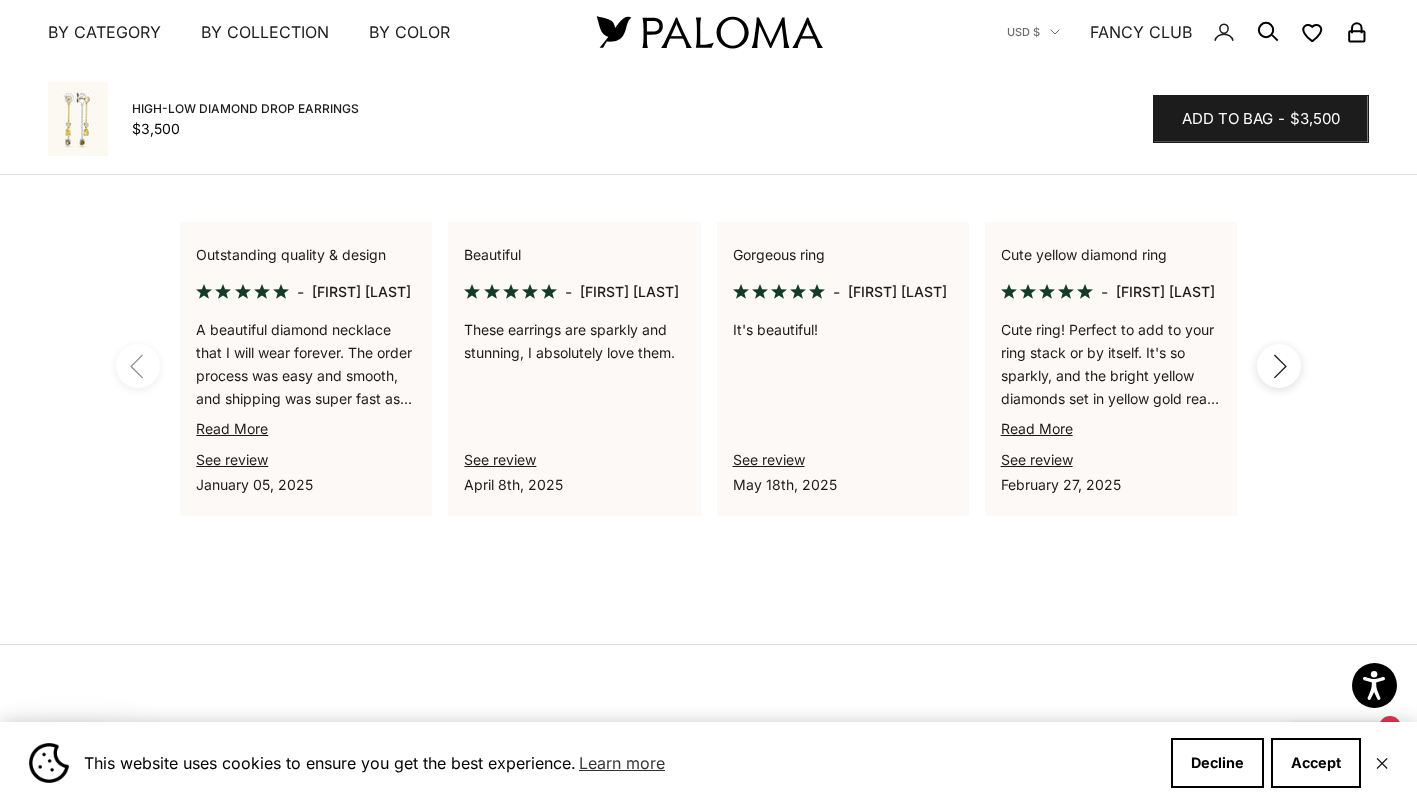 scroll, scrollTop: 1255, scrollLeft: 0, axis: vertical 